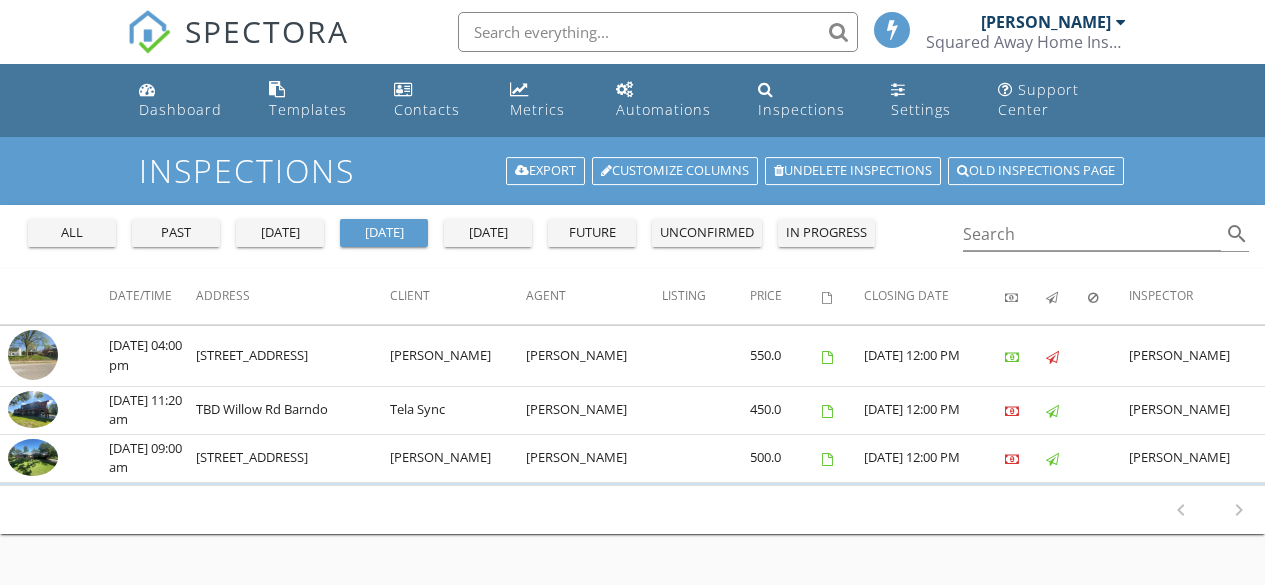 scroll, scrollTop: 0, scrollLeft: 0, axis: both 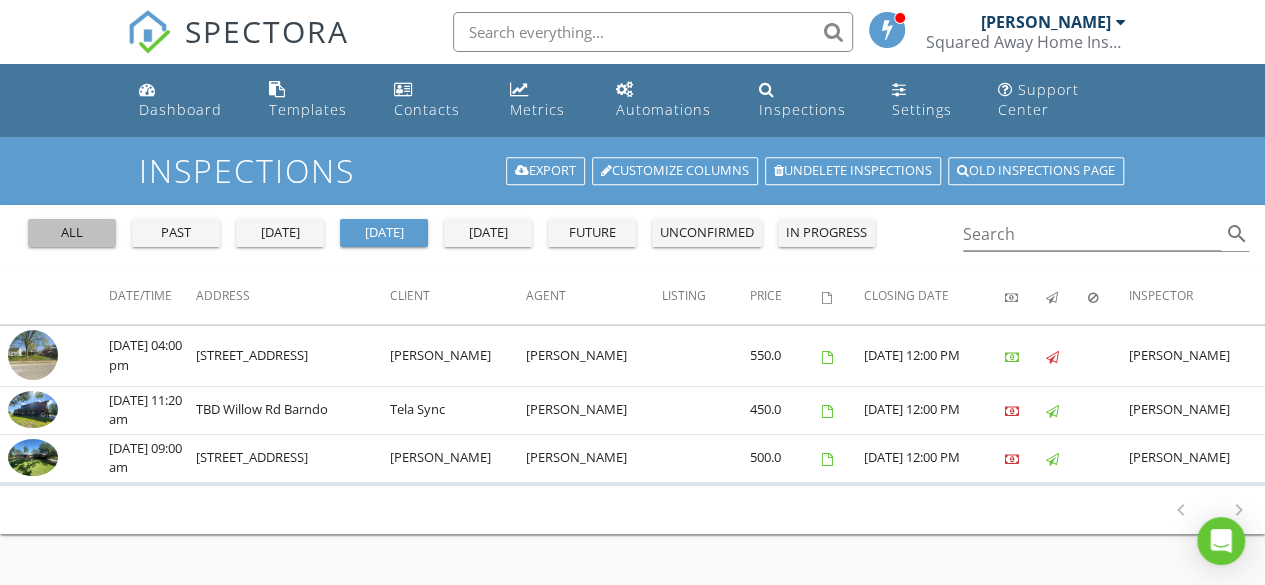 click on "all" at bounding box center [72, 233] 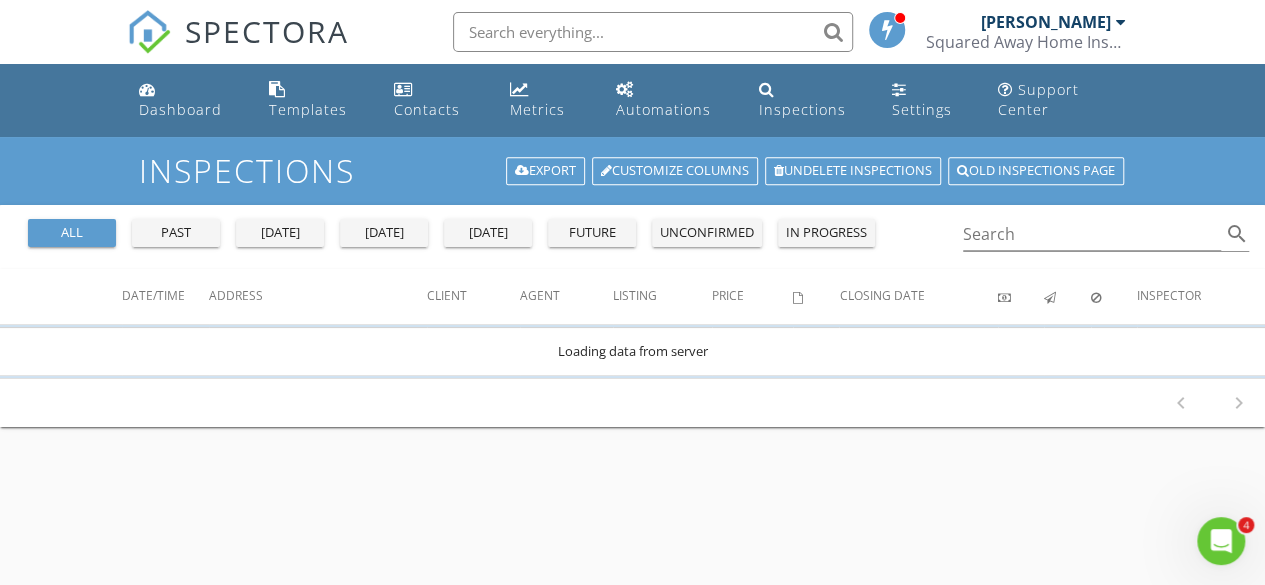 scroll, scrollTop: 0, scrollLeft: 0, axis: both 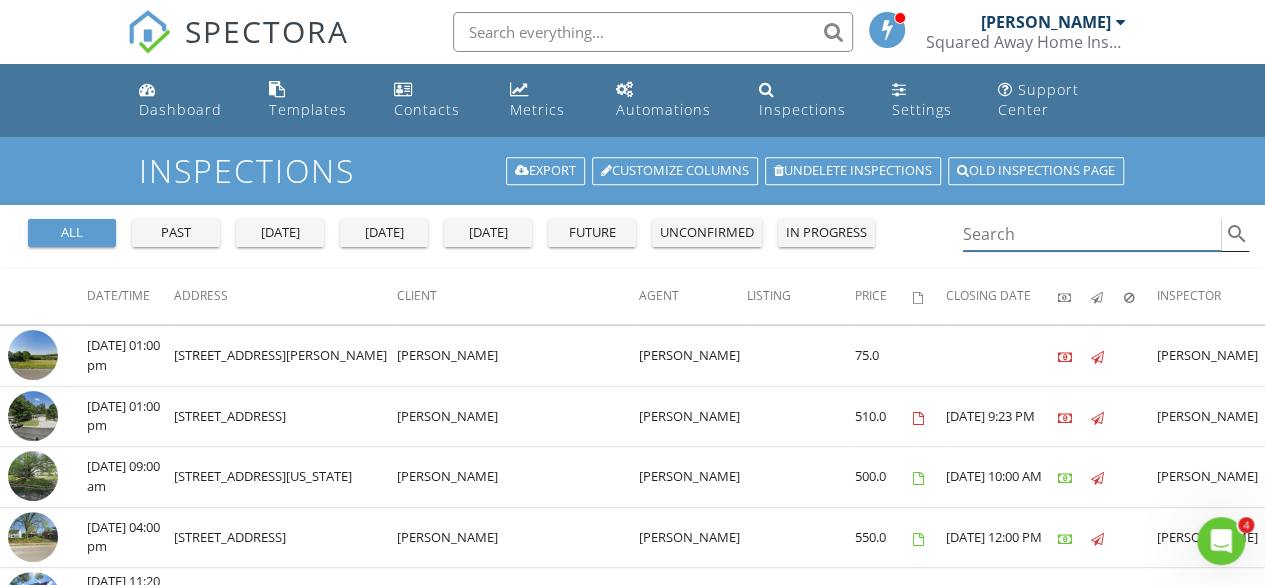click at bounding box center [1092, 234] 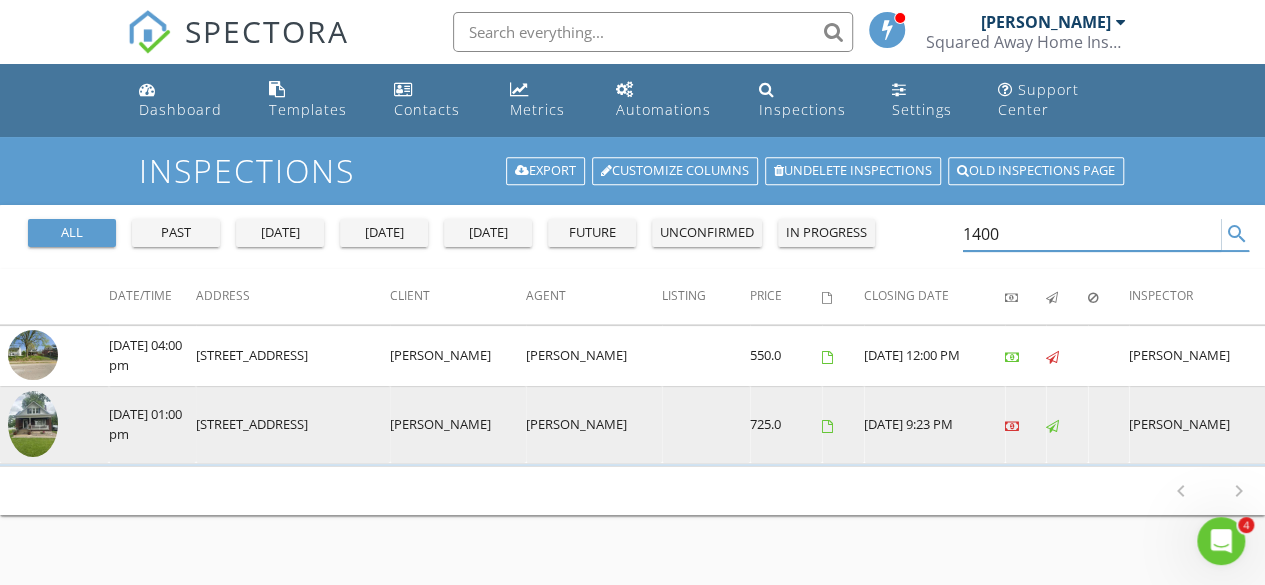 type on "1400" 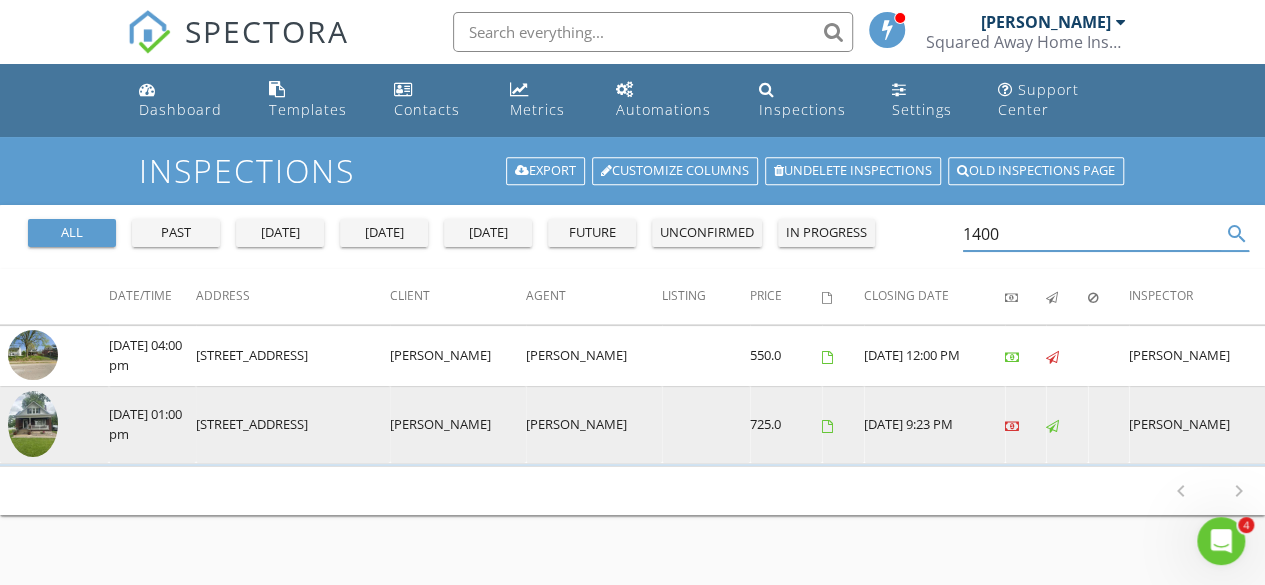 click at bounding box center [33, 424] 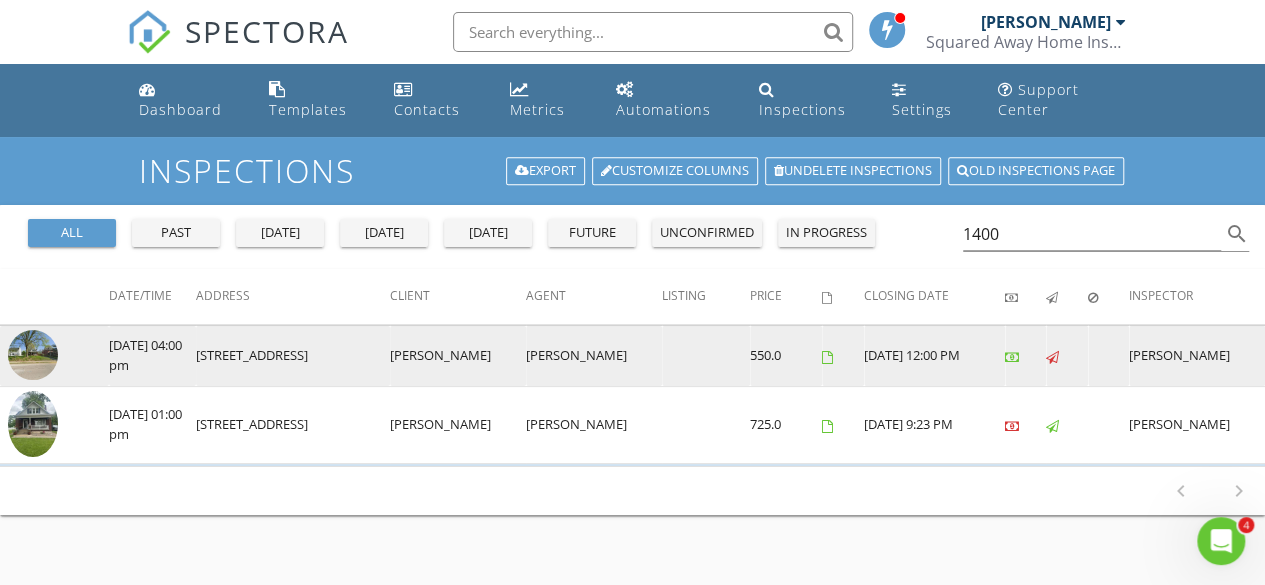 click at bounding box center [33, 355] 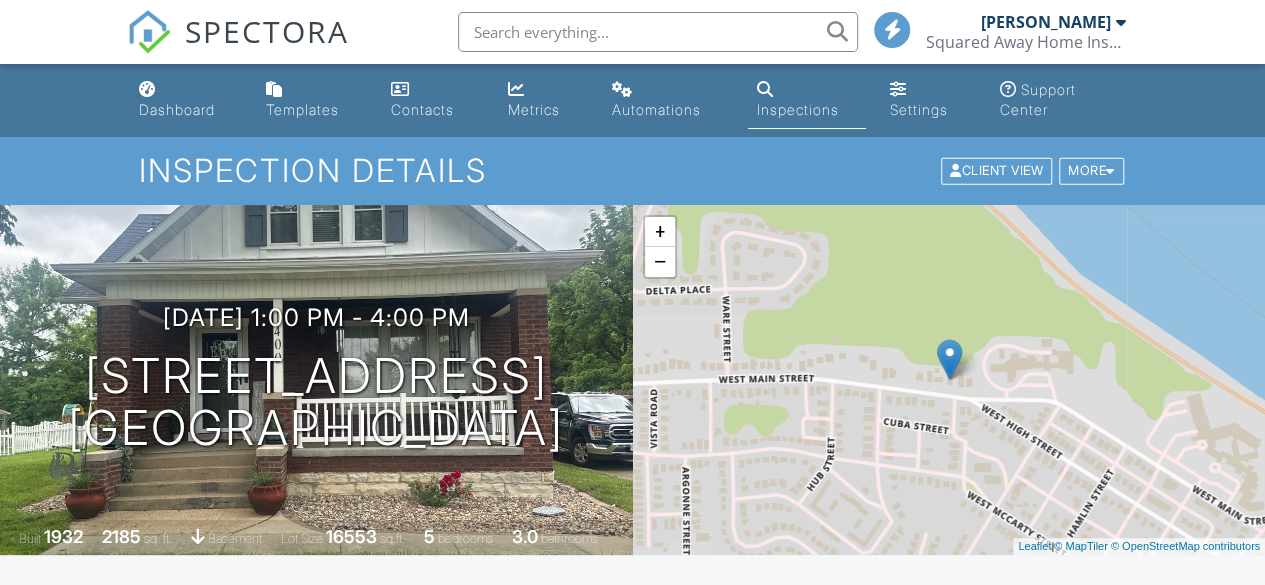 scroll, scrollTop: 300, scrollLeft: 0, axis: vertical 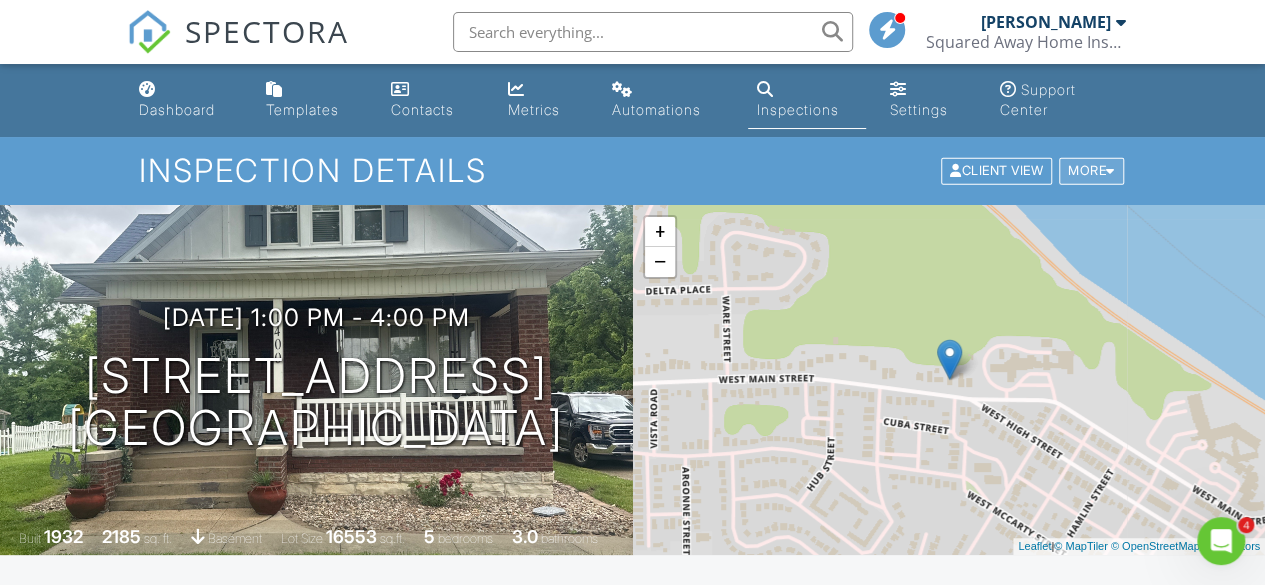 click on "More" at bounding box center (1091, 171) 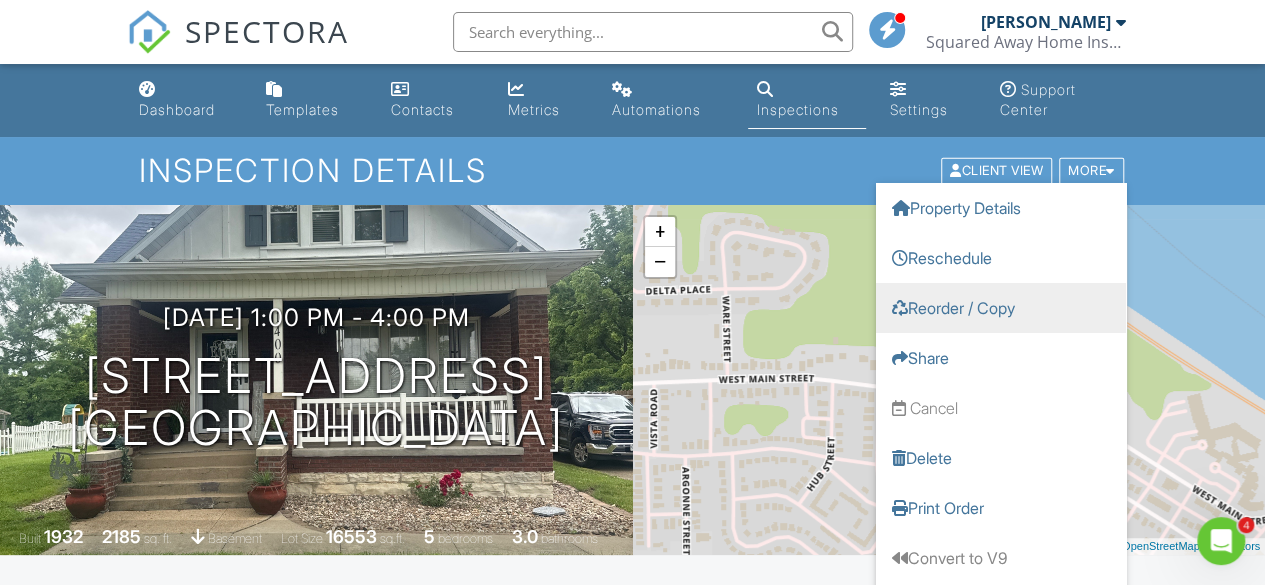 click on "Reorder / Copy" at bounding box center (1001, 308) 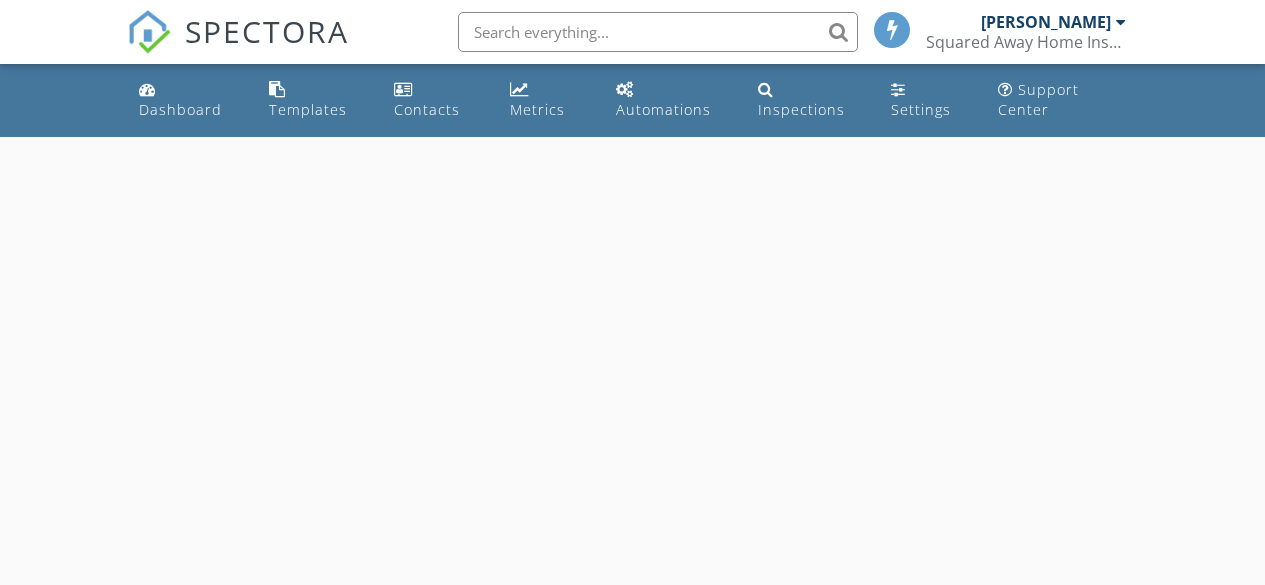 scroll, scrollTop: 0, scrollLeft: 0, axis: both 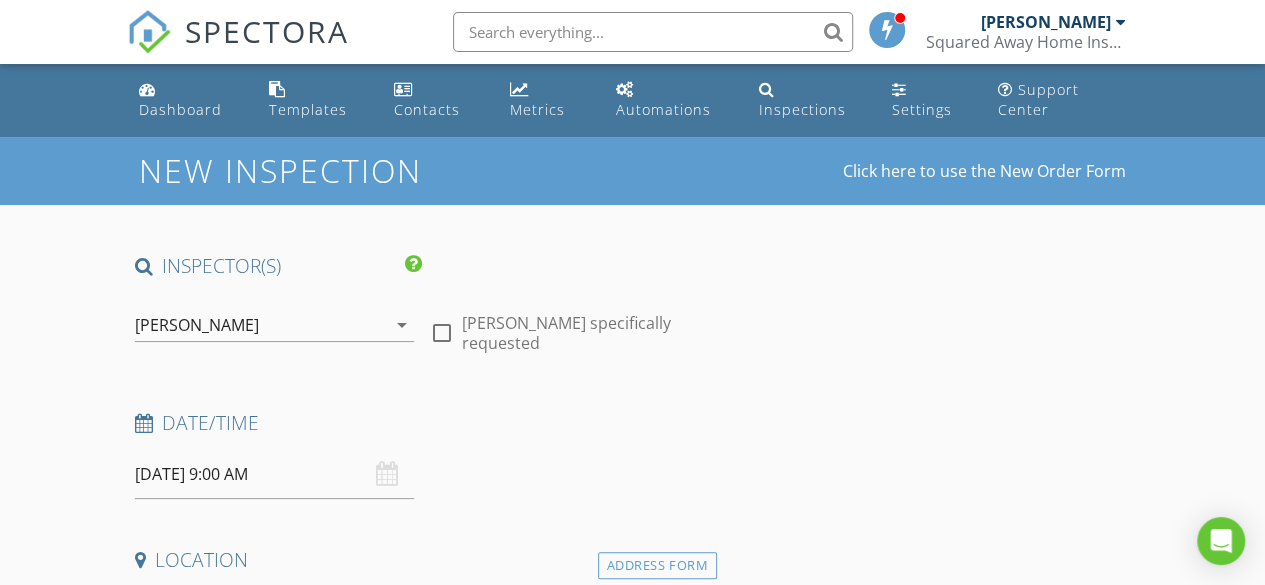 type on "[PERSON_NAME]" 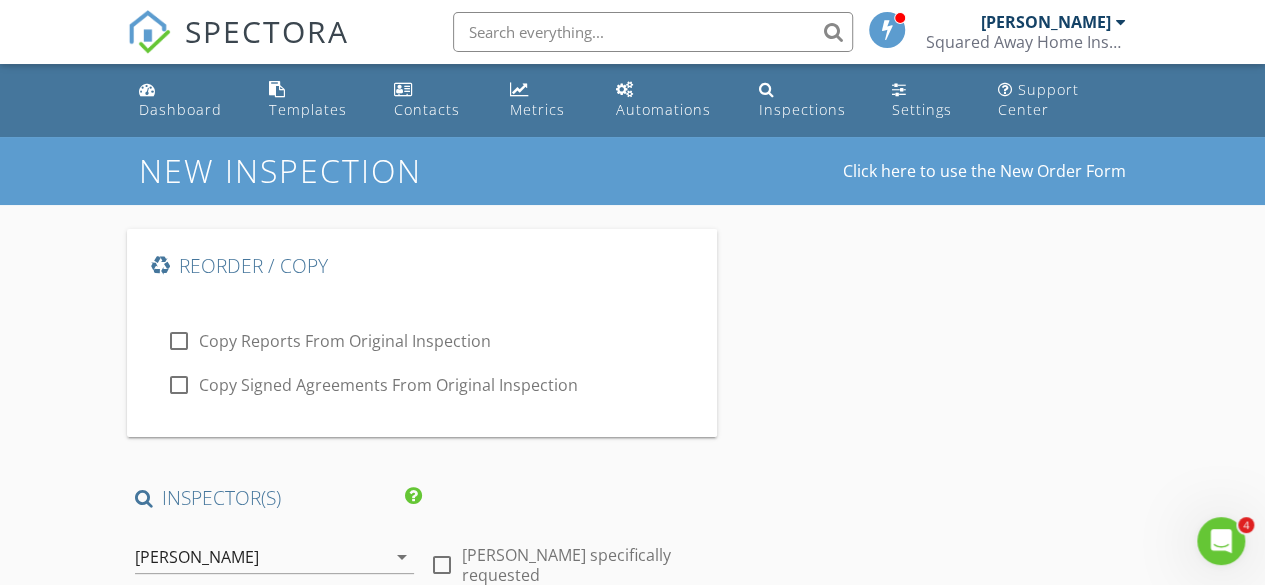 scroll, scrollTop: 0, scrollLeft: 0, axis: both 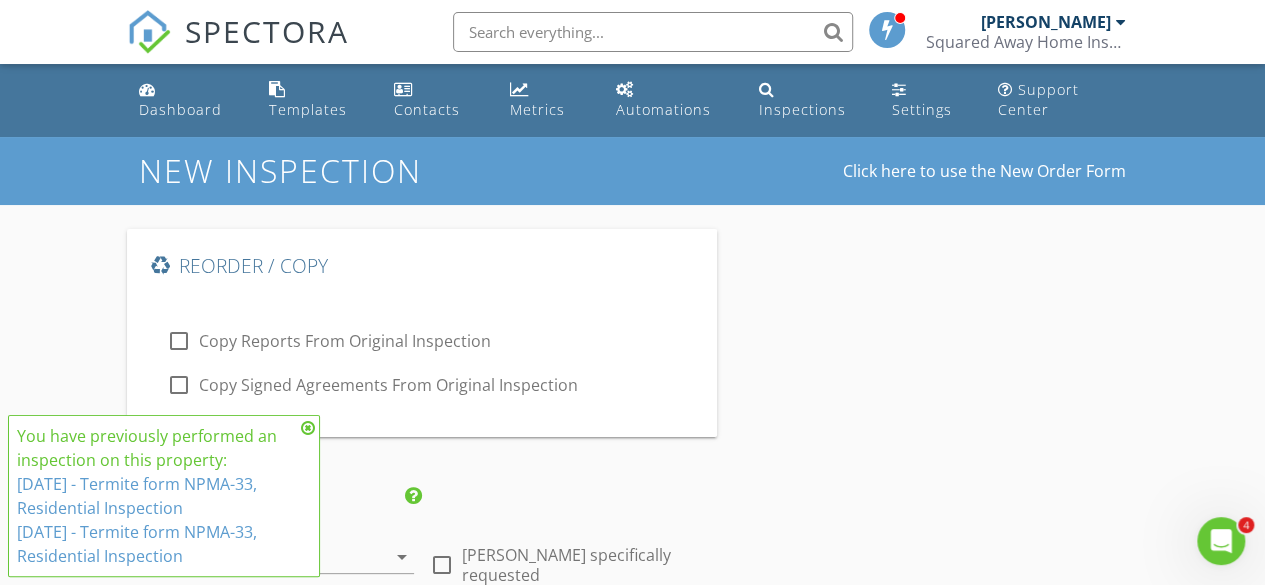 click at bounding box center (179, 341) 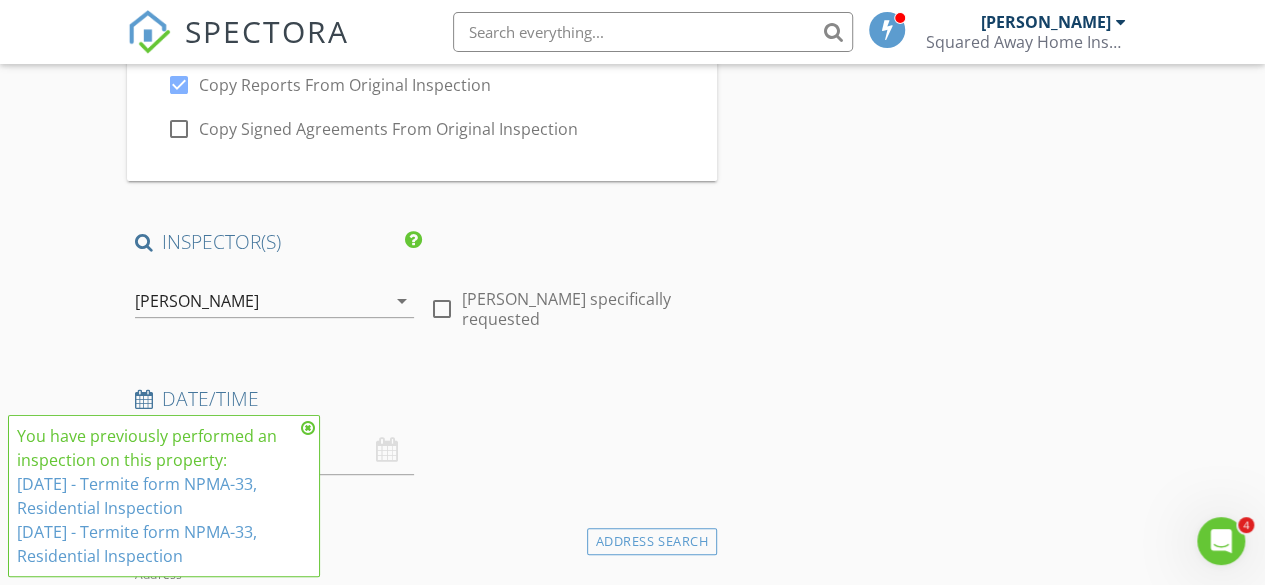 scroll, scrollTop: 300, scrollLeft: 0, axis: vertical 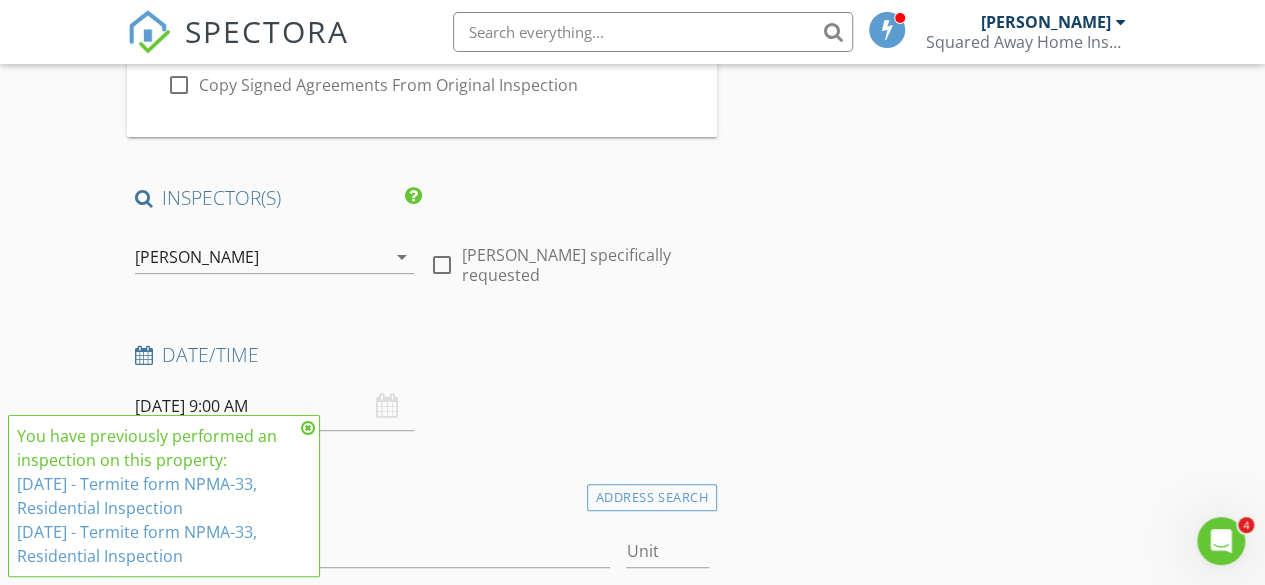 click at bounding box center [308, 428] 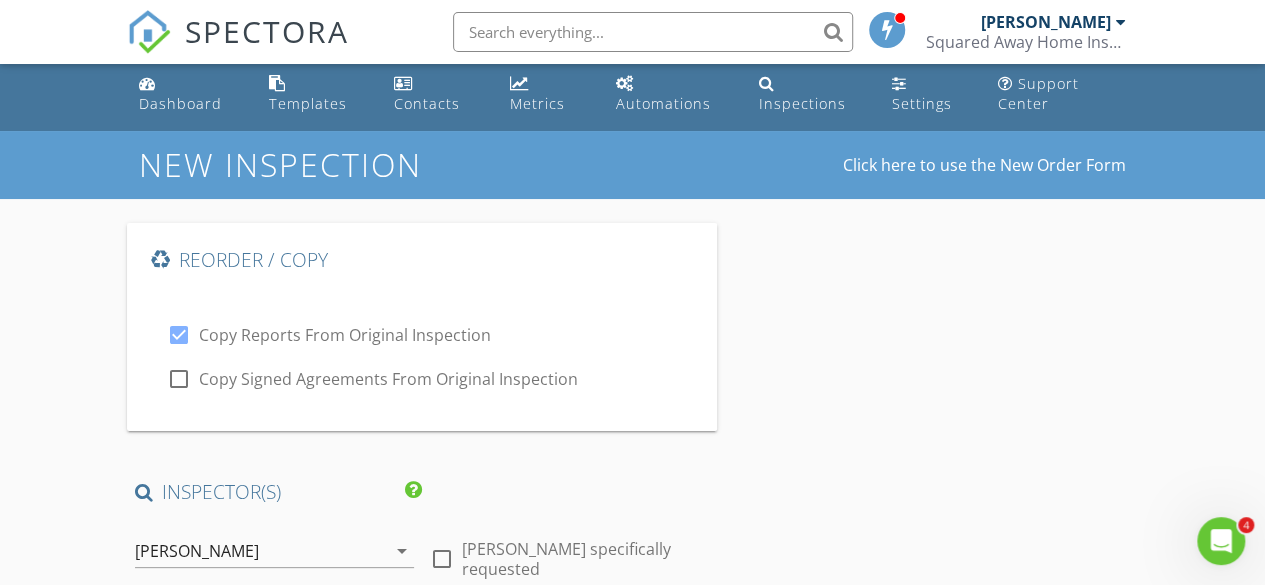 scroll, scrollTop: 0, scrollLeft: 0, axis: both 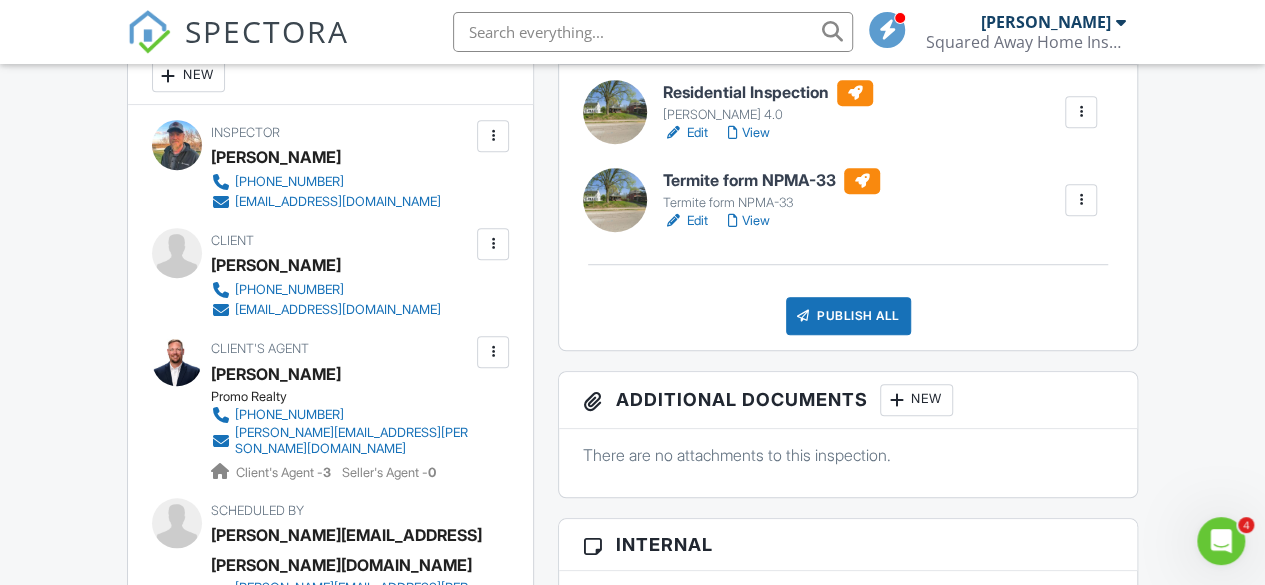 click at bounding box center (493, 244) 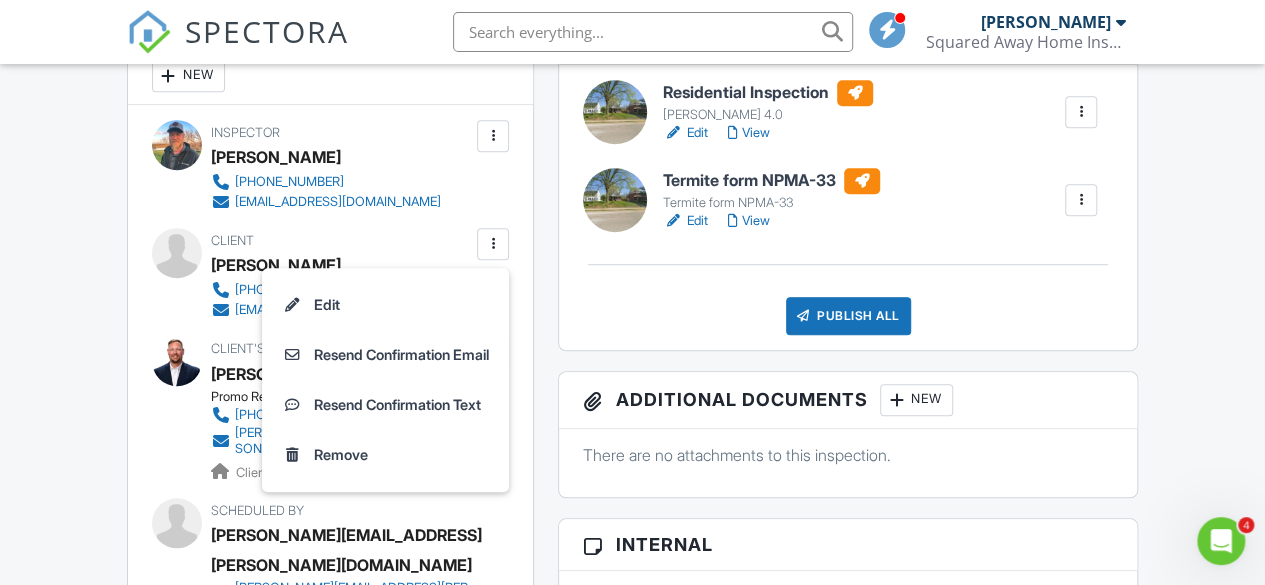click on "Residential Inspection
Allan 4.0
Edit
View
Quick Publish
Copy
Delete
Termite form NPMA-33
Termite form NPMA-33
Edit
View
Quick Publish
Copy
Delete
Publish All
Checking report completion" at bounding box center [848, 207] 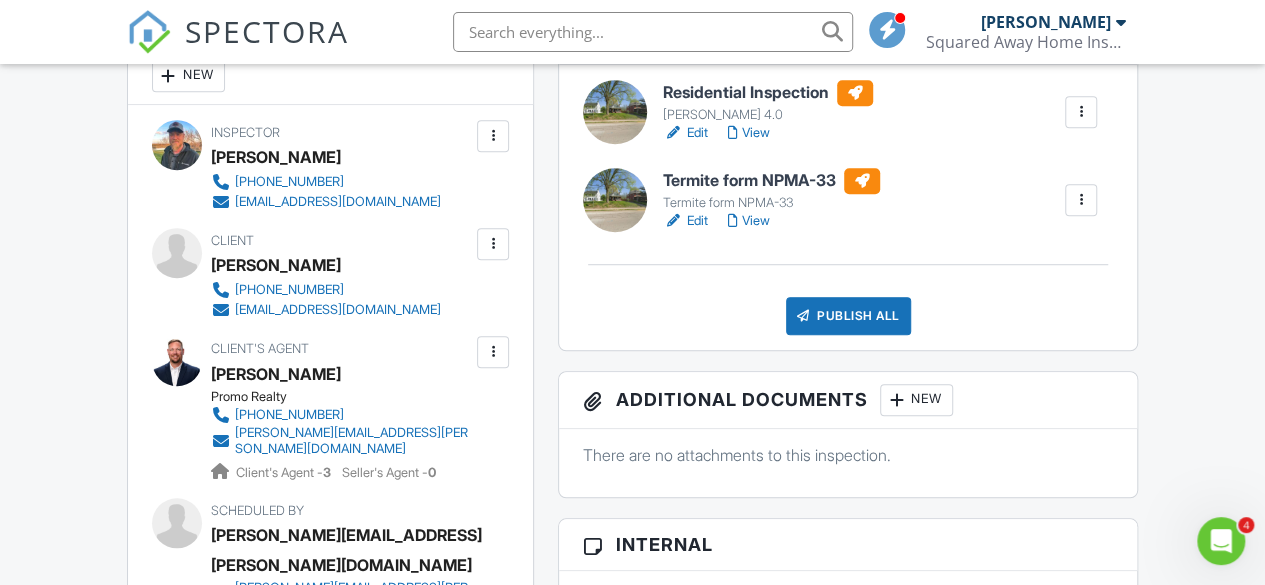 scroll, scrollTop: 500, scrollLeft: 0, axis: vertical 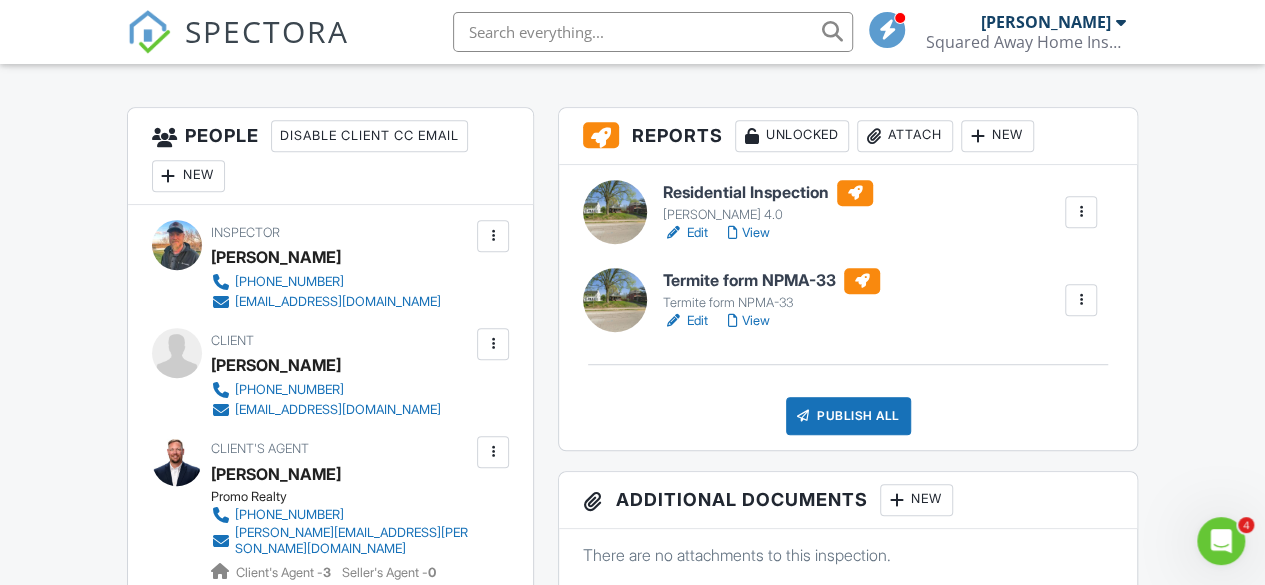 click at bounding box center [1081, 212] 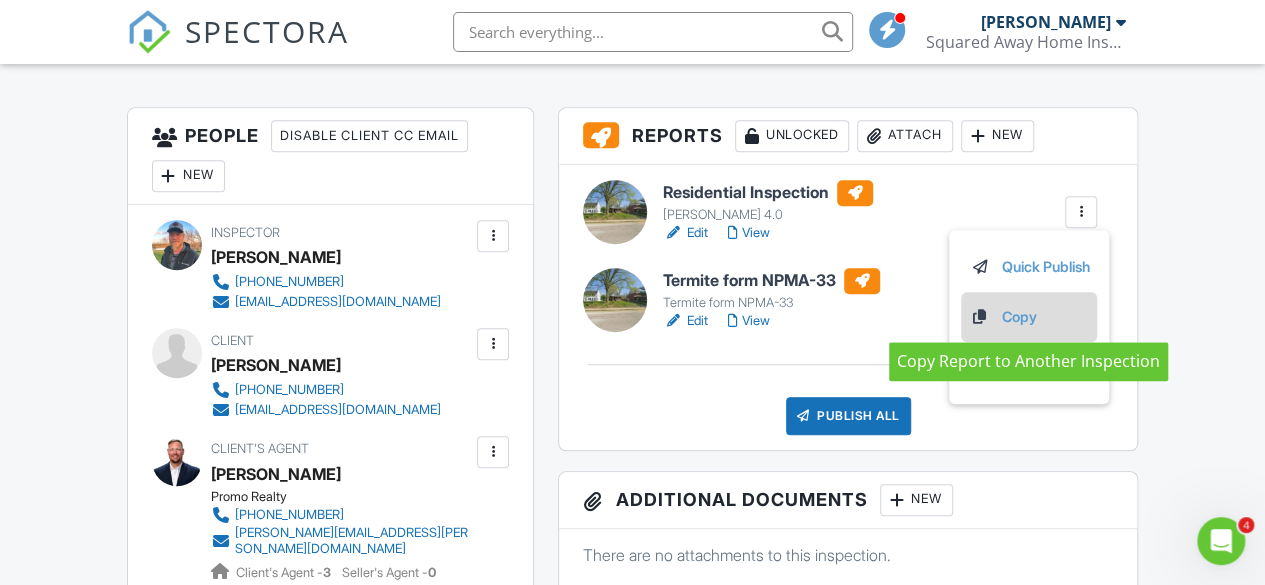 click on "Copy" at bounding box center (1029, 317) 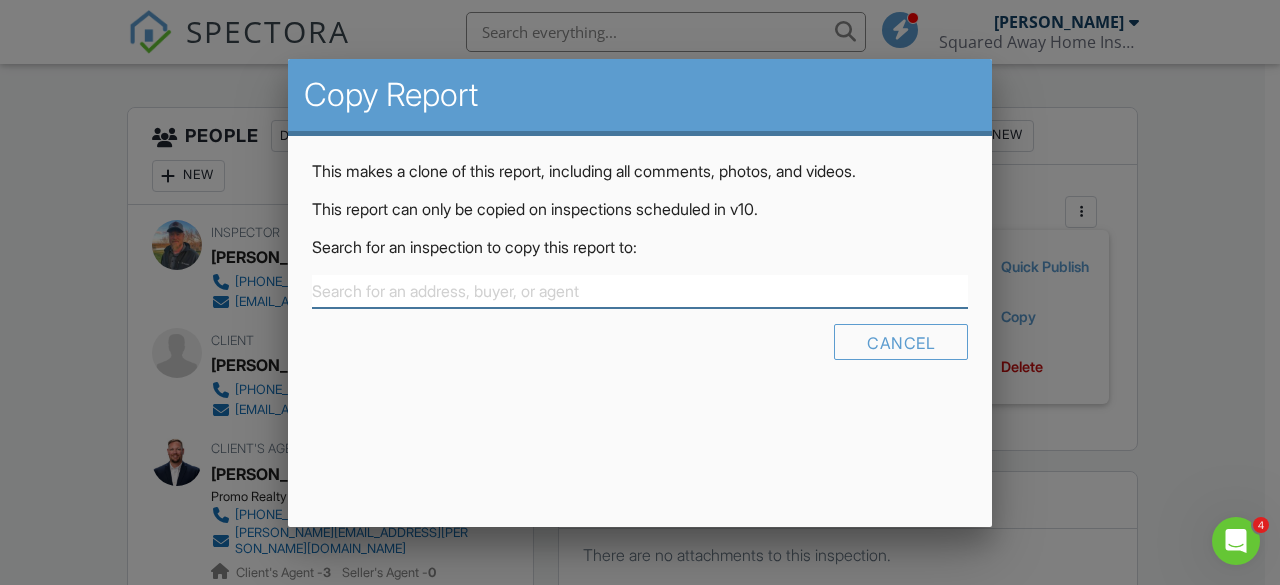 click at bounding box center (640, 291) 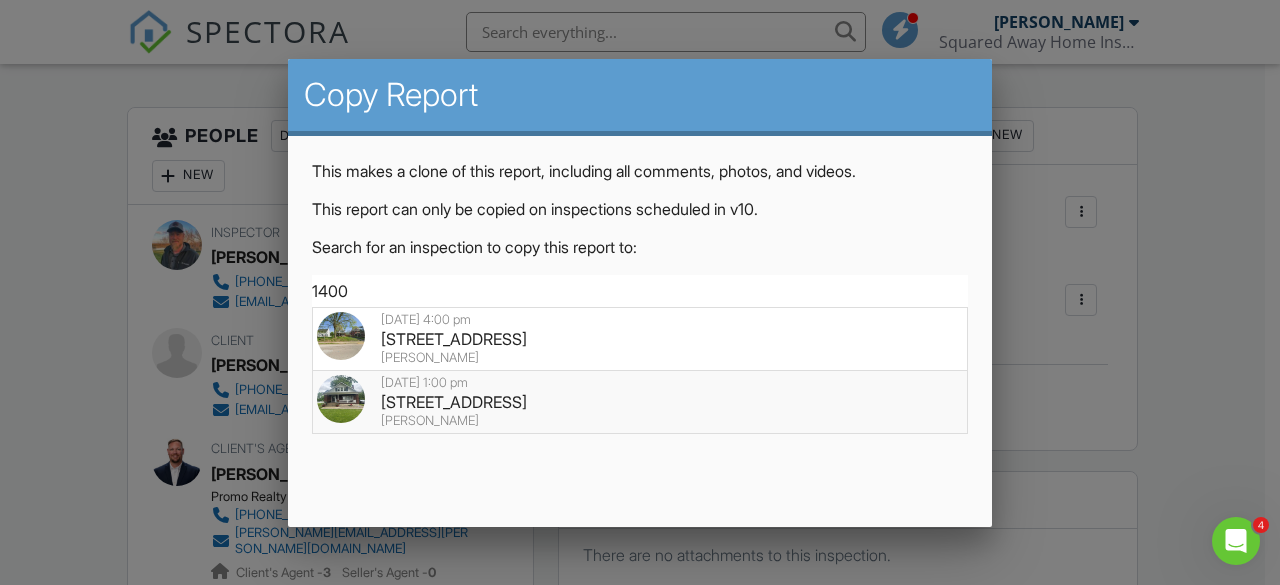 click at bounding box center [341, 399] 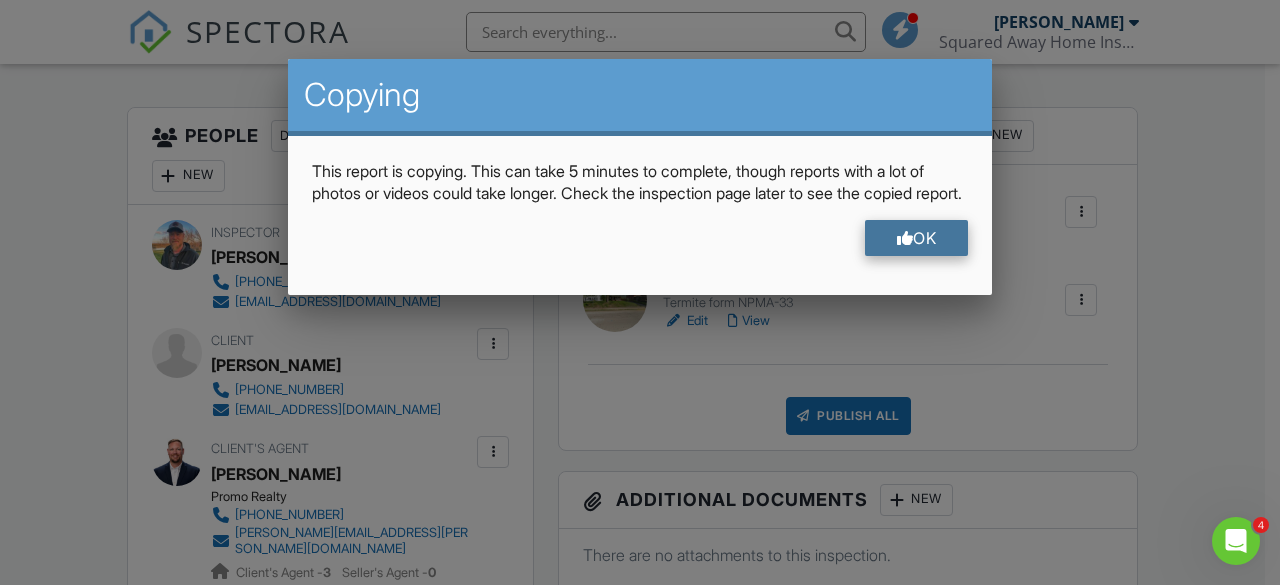 click on "OK" at bounding box center (917, 238) 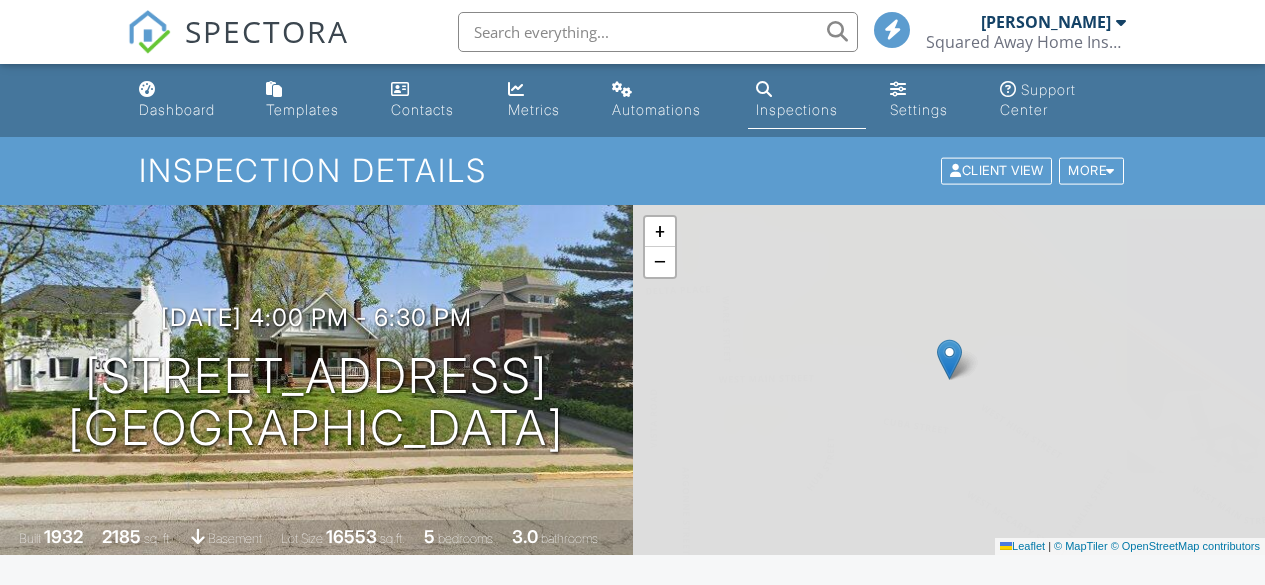 scroll, scrollTop: 500, scrollLeft: 0, axis: vertical 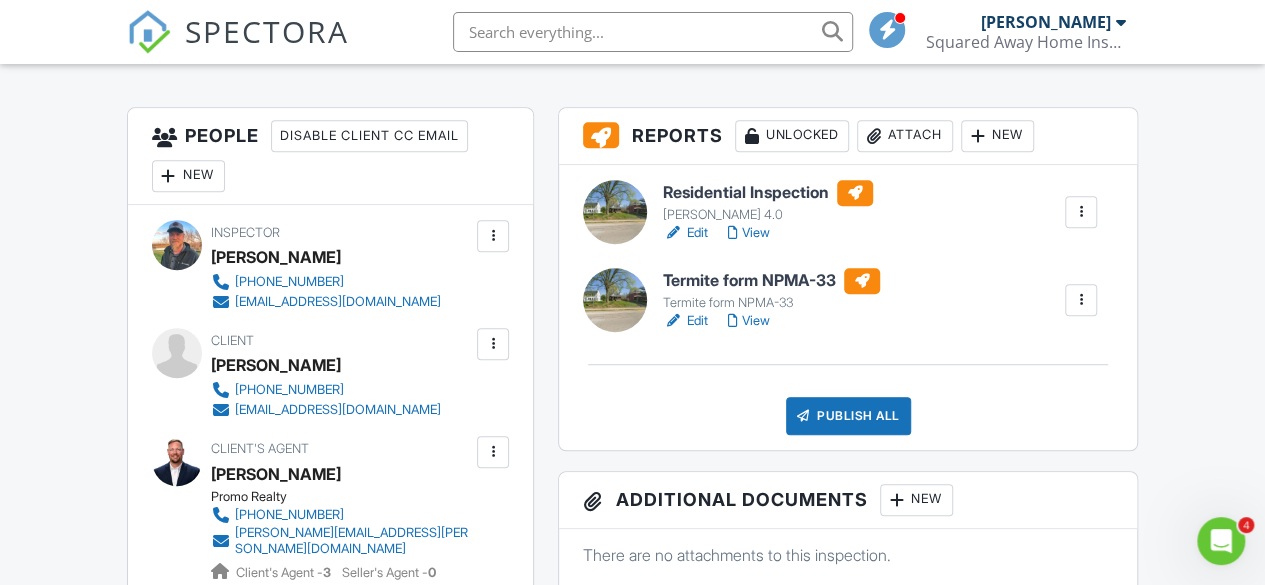 click on "View" at bounding box center [749, 233] 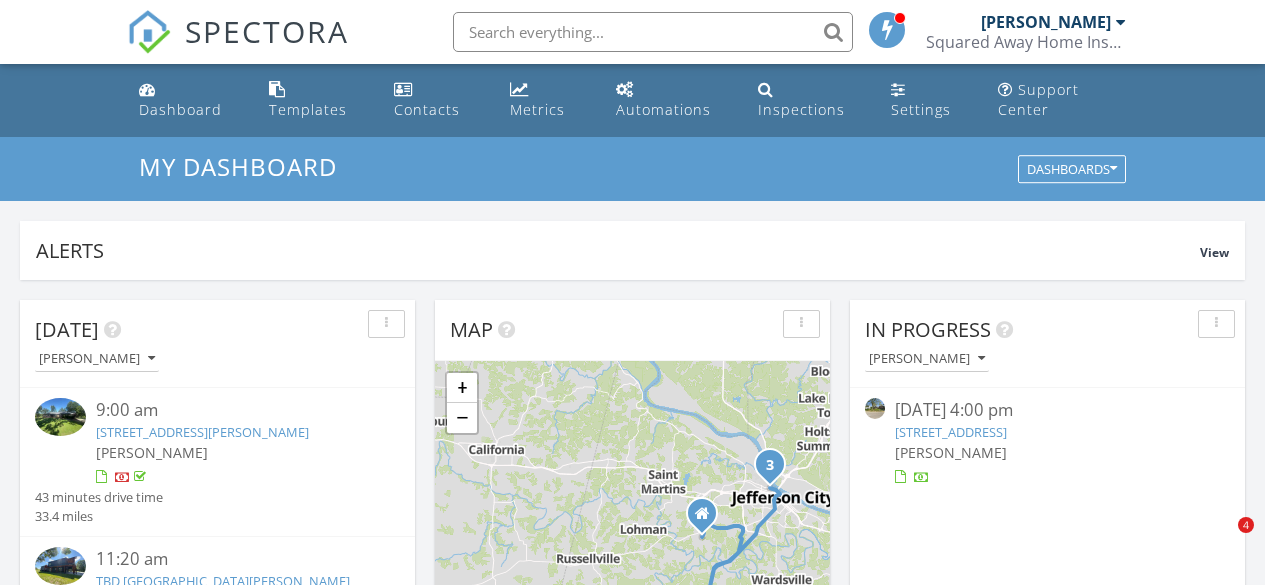scroll, scrollTop: 121, scrollLeft: 0, axis: vertical 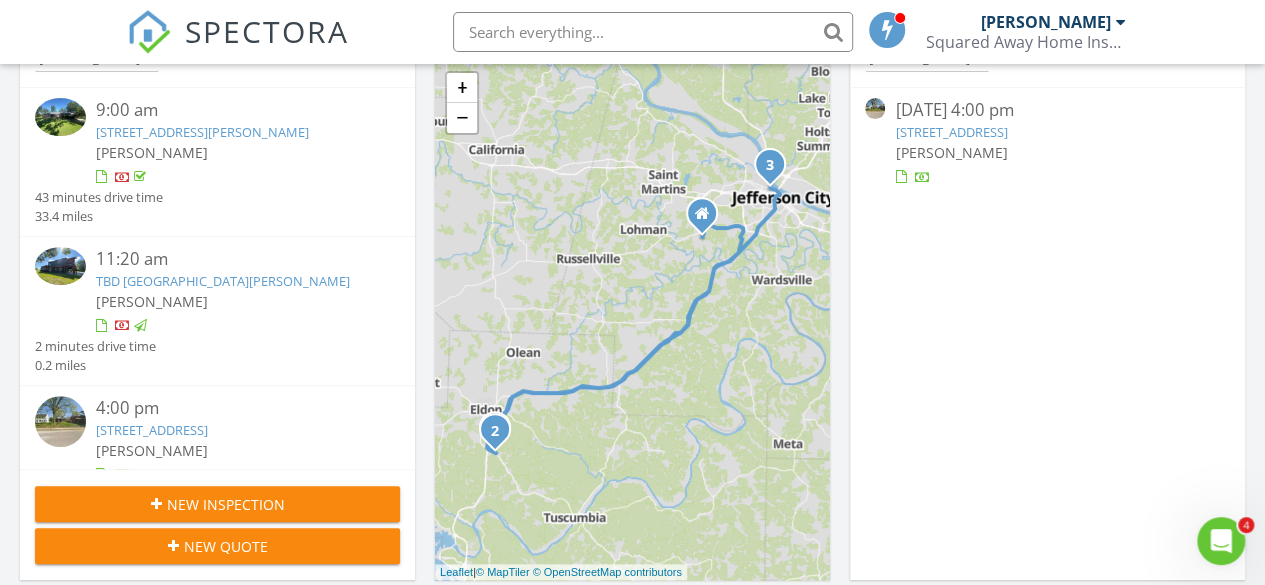 click on "[STREET_ADDRESS]" at bounding box center (951, 132) 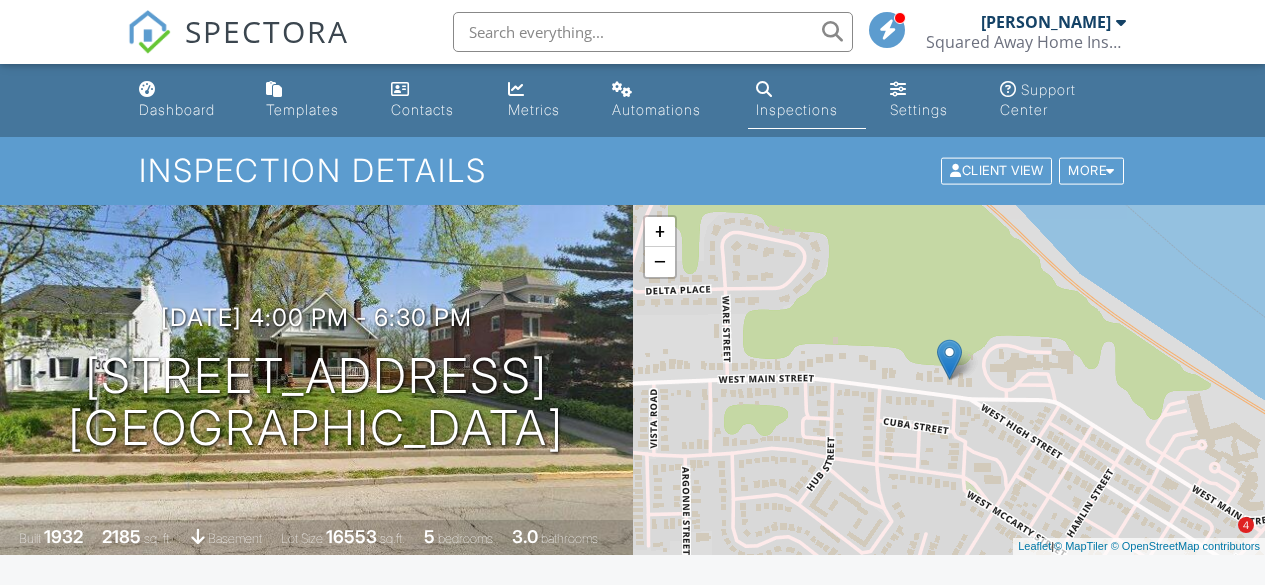 scroll, scrollTop: 500, scrollLeft: 0, axis: vertical 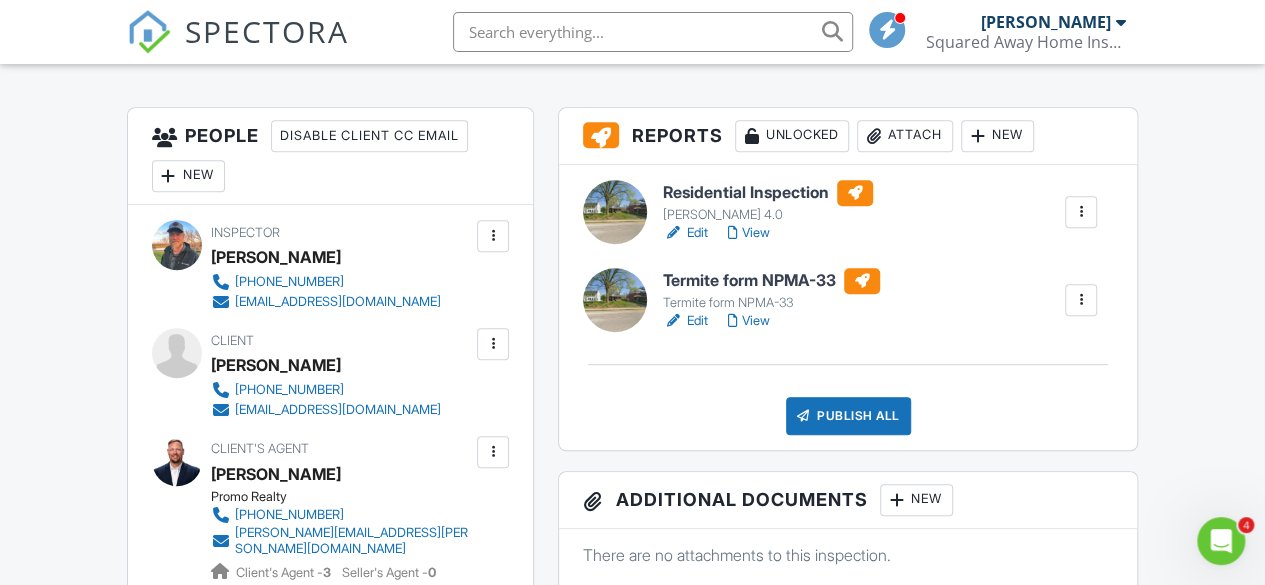 click at bounding box center [1081, 212] 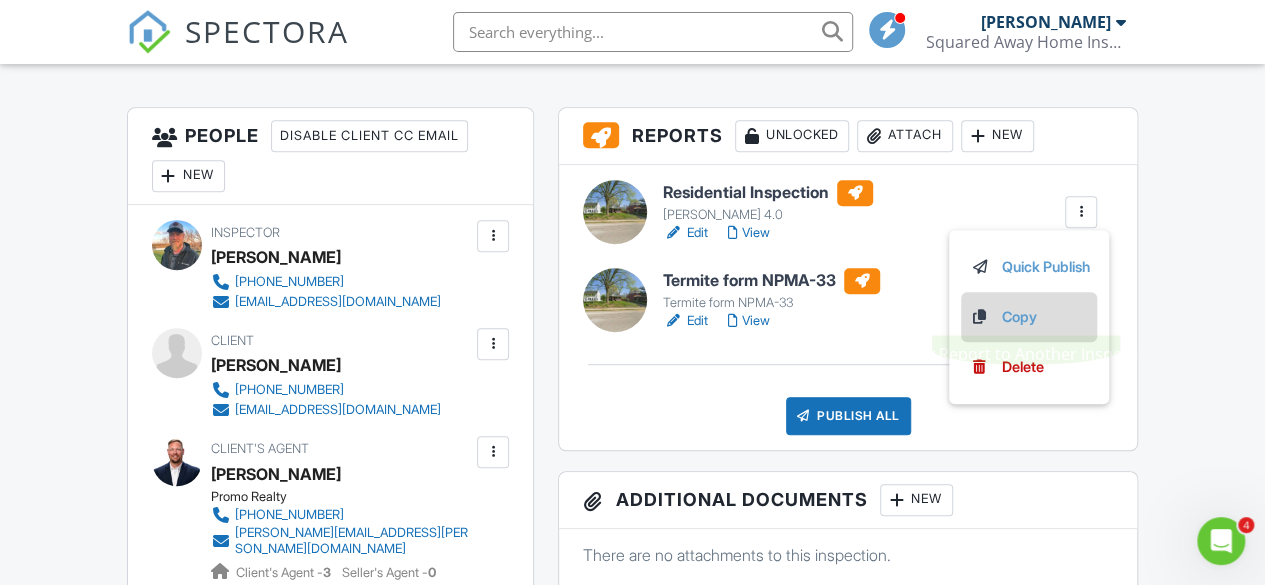 click on "Copy" at bounding box center [1029, 317] 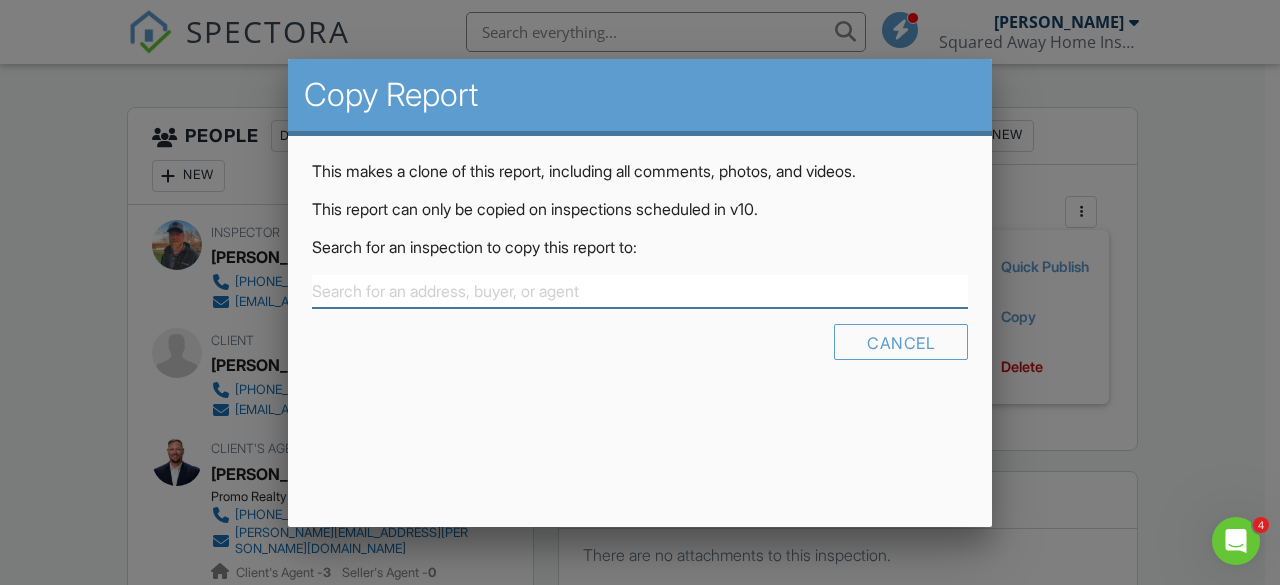 click at bounding box center [640, 291] 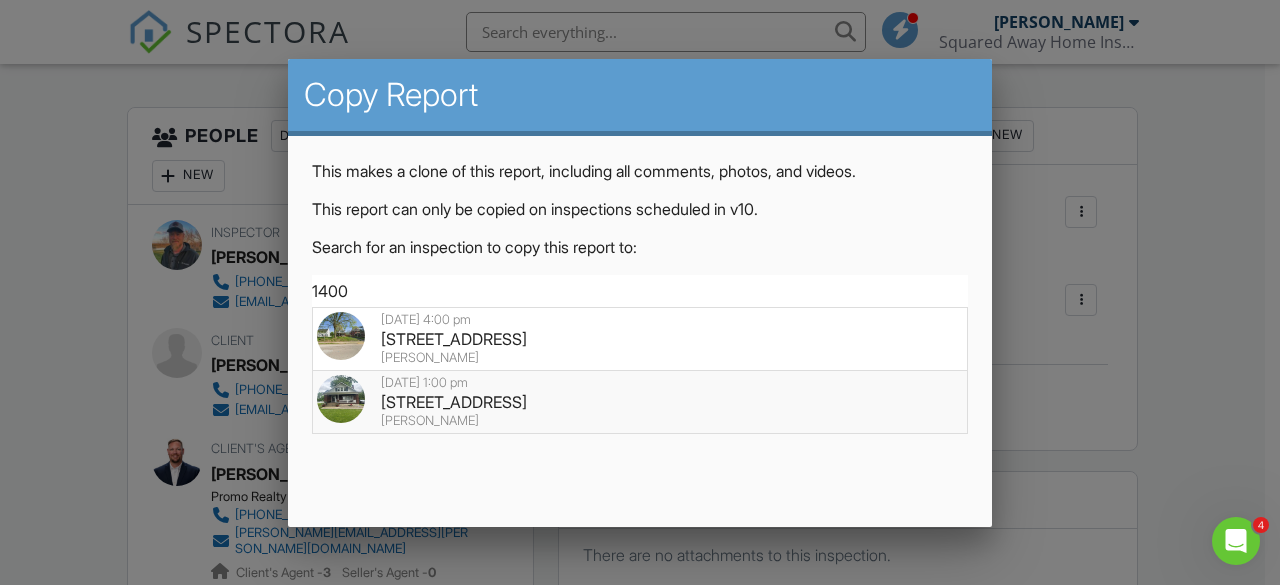 click at bounding box center (341, 399) 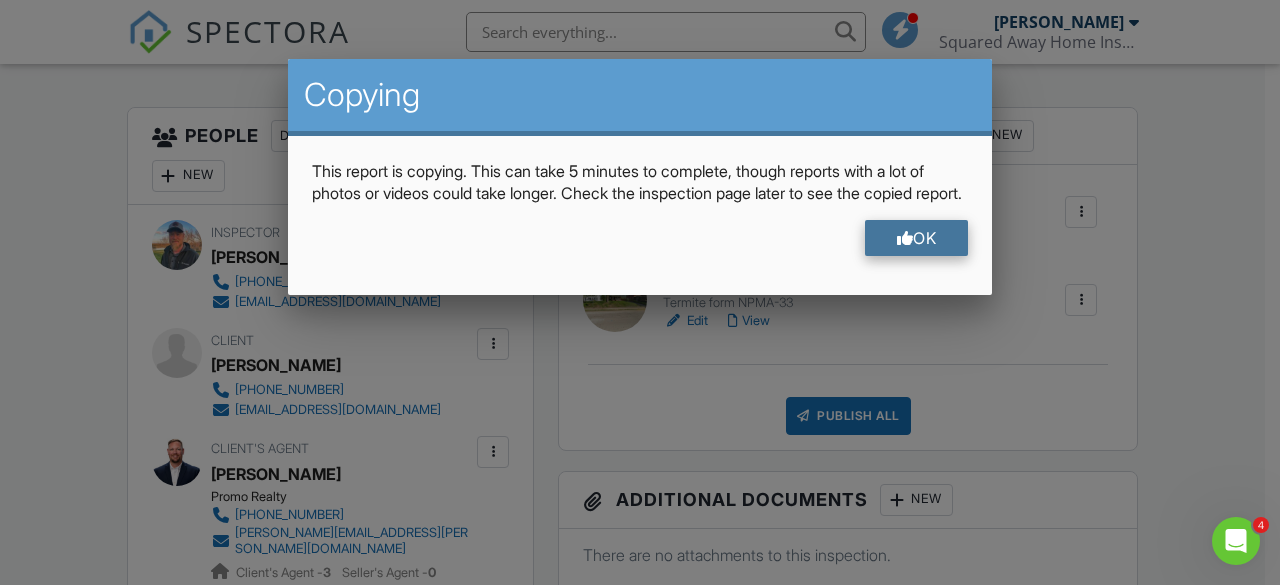 click at bounding box center [905, 238] 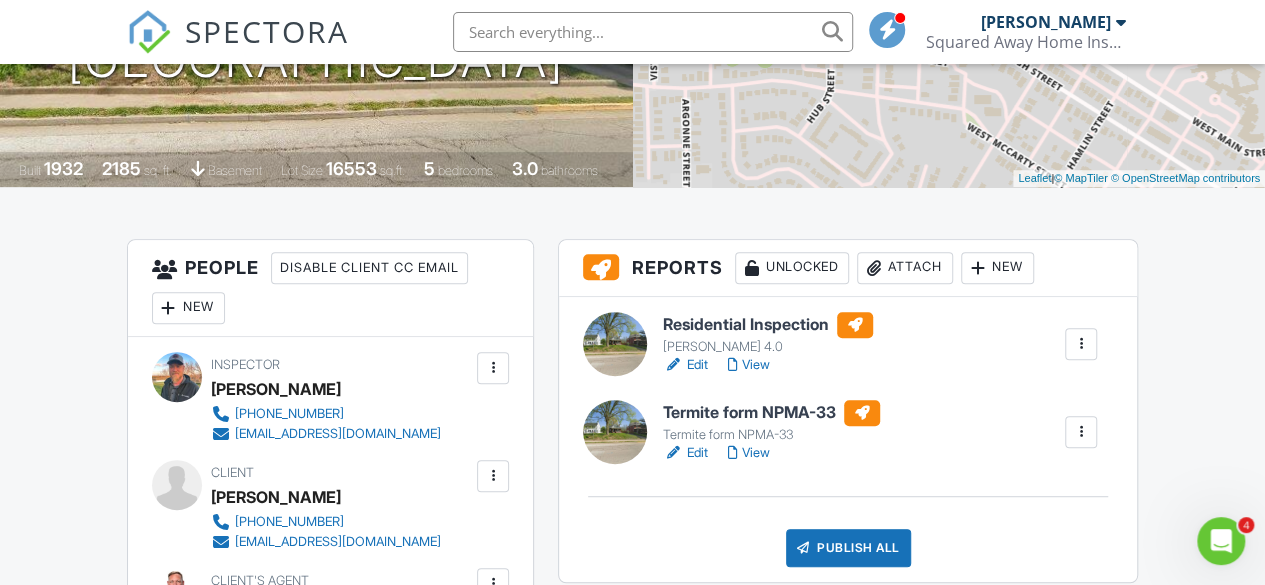 scroll, scrollTop: 400, scrollLeft: 0, axis: vertical 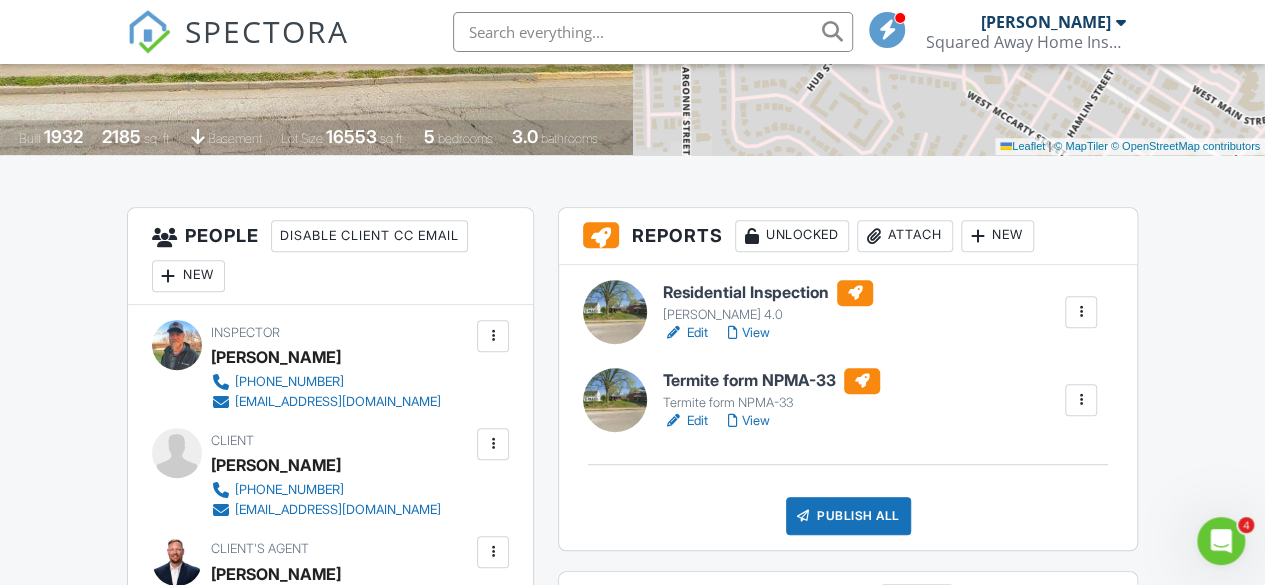 click at bounding box center (1081, 312) 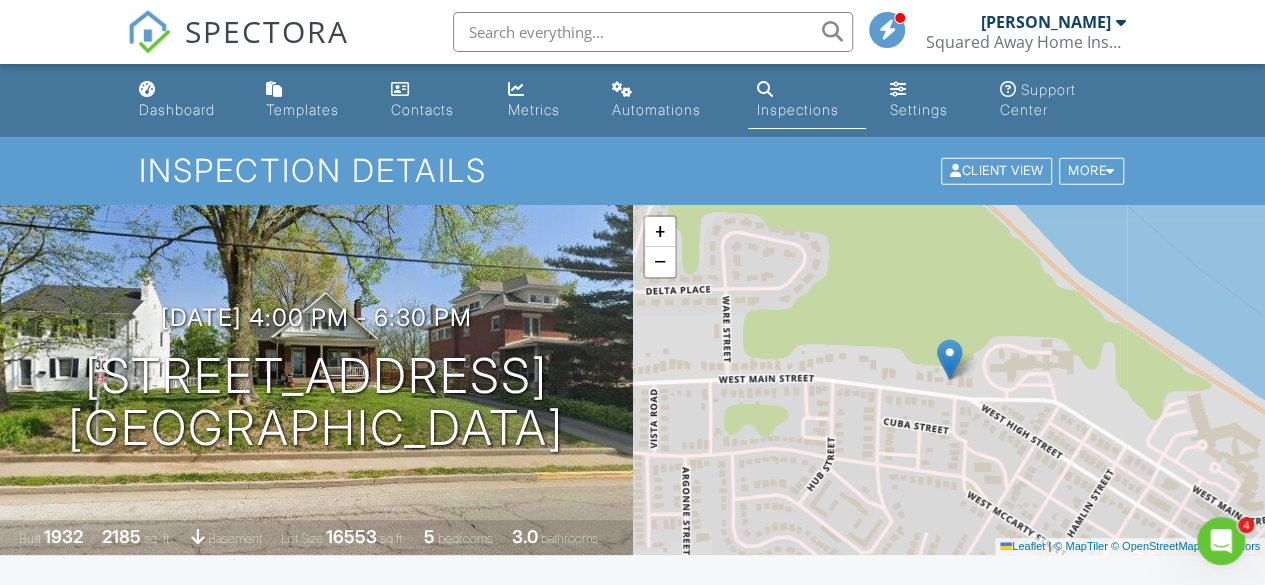 scroll, scrollTop: 100, scrollLeft: 0, axis: vertical 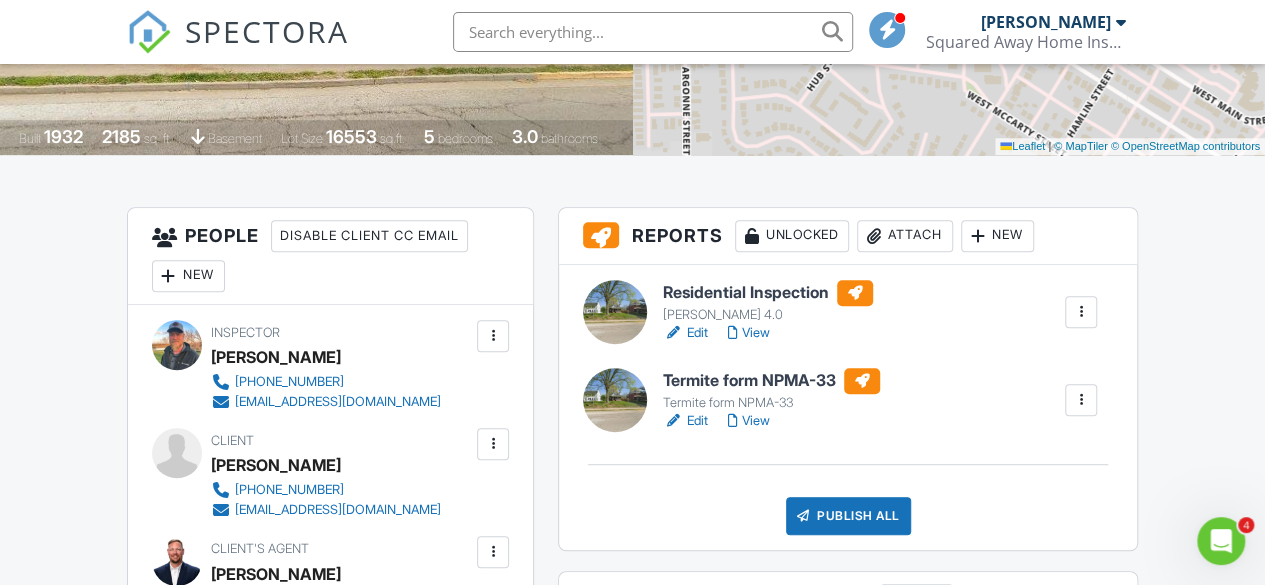 click at bounding box center [1081, 312] 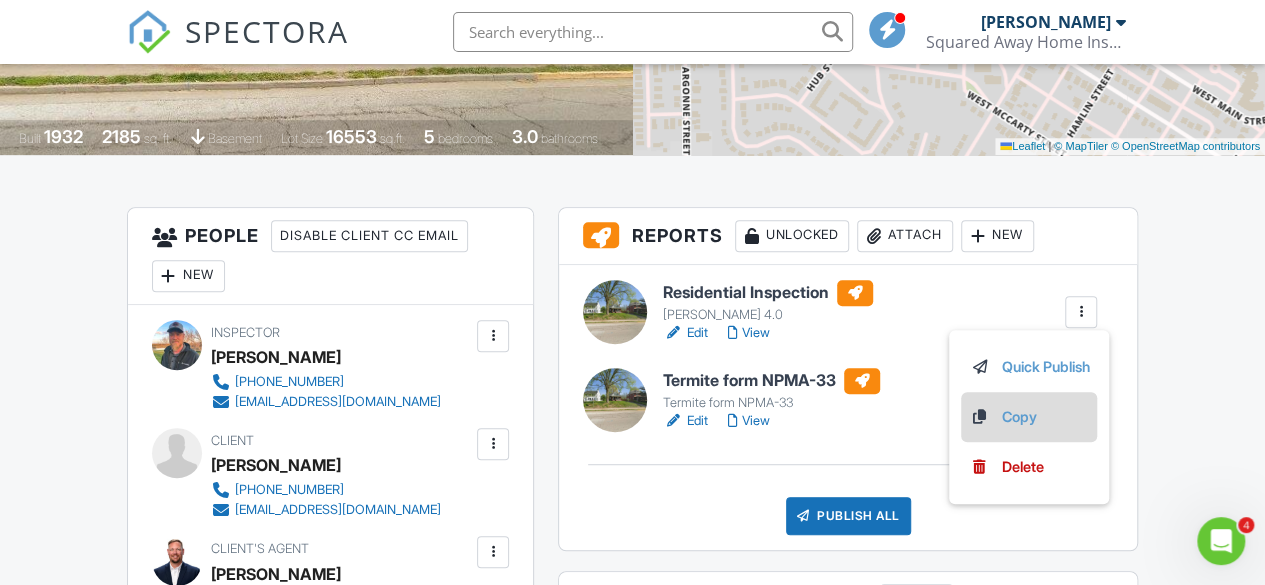 click on "Copy" at bounding box center (1029, 417) 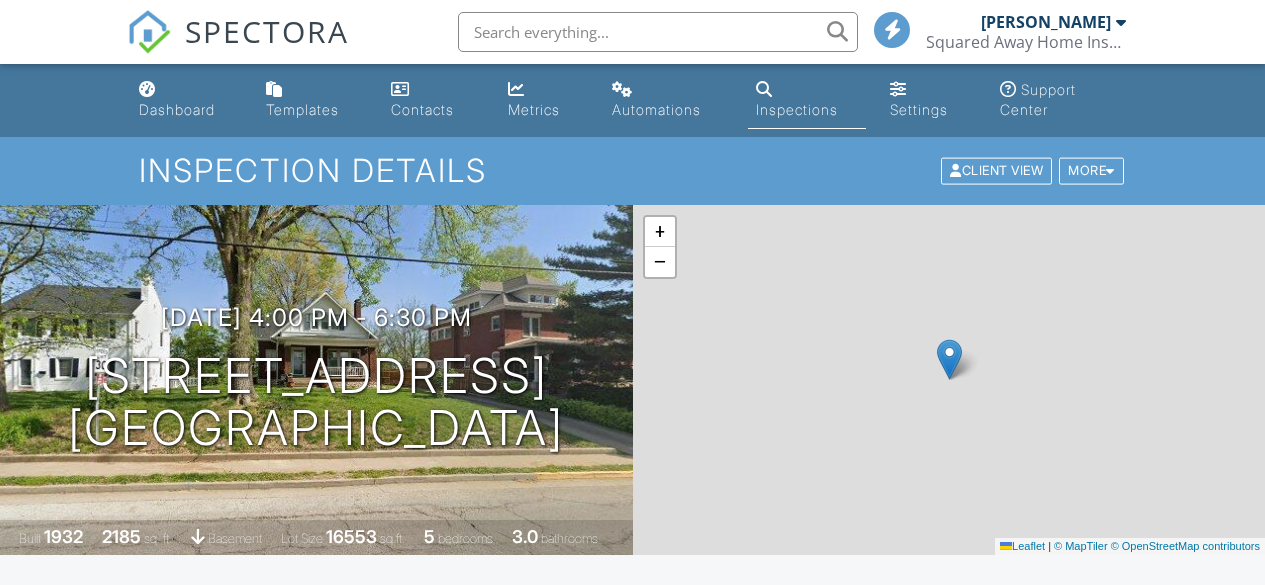 scroll, scrollTop: 349, scrollLeft: 0, axis: vertical 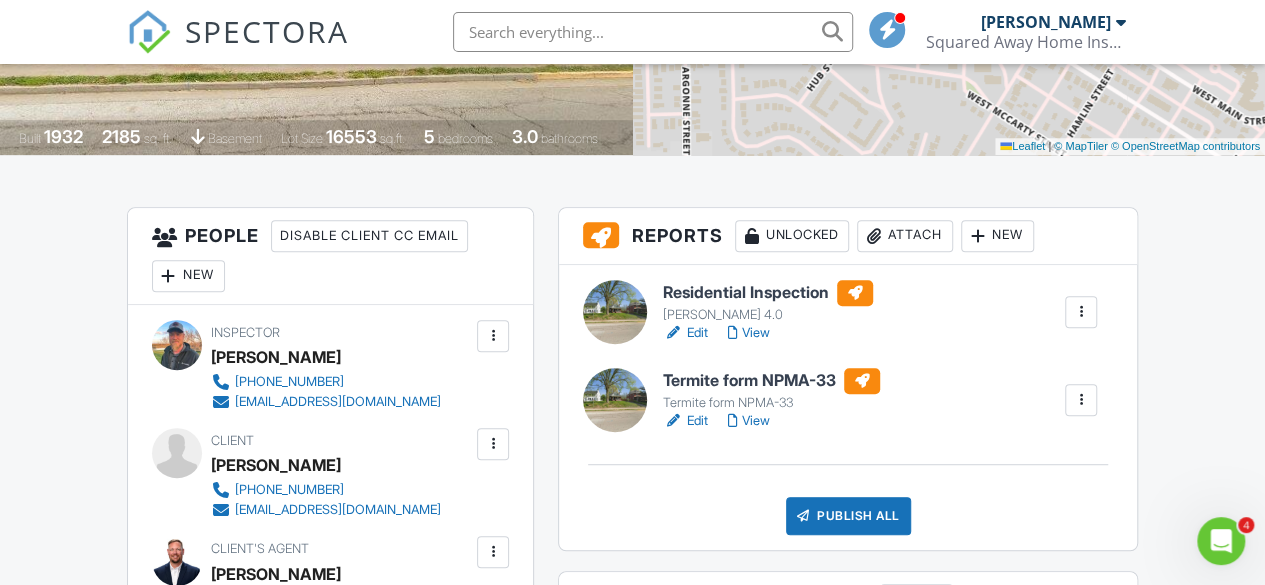 click at bounding box center [1081, 312] 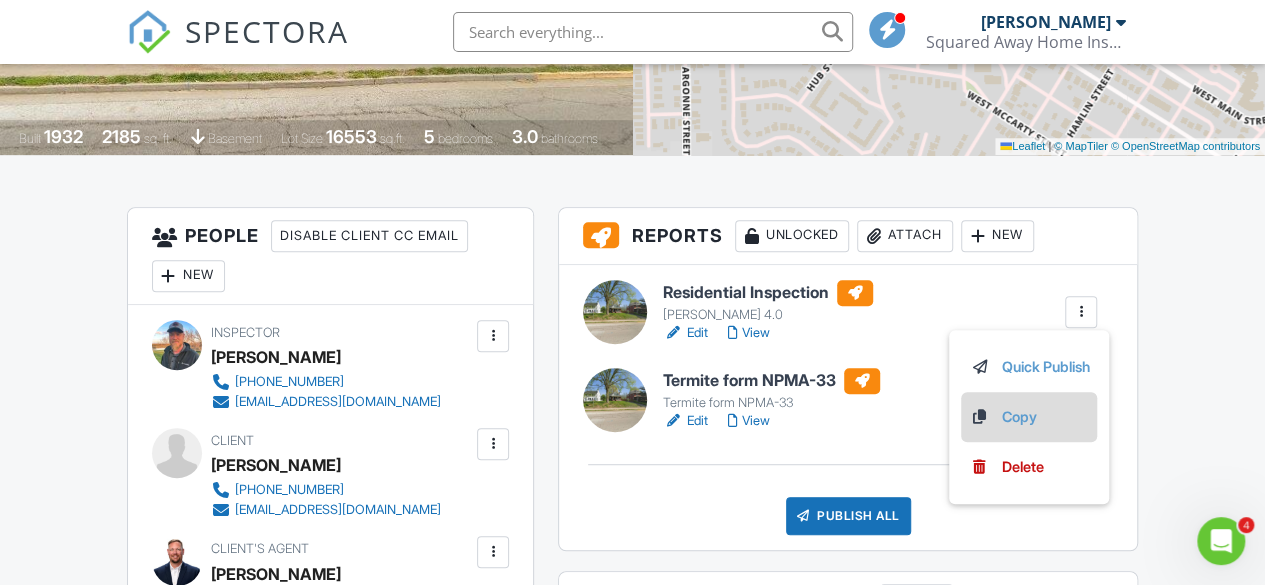 click on "Copy" at bounding box center [1029, 417] 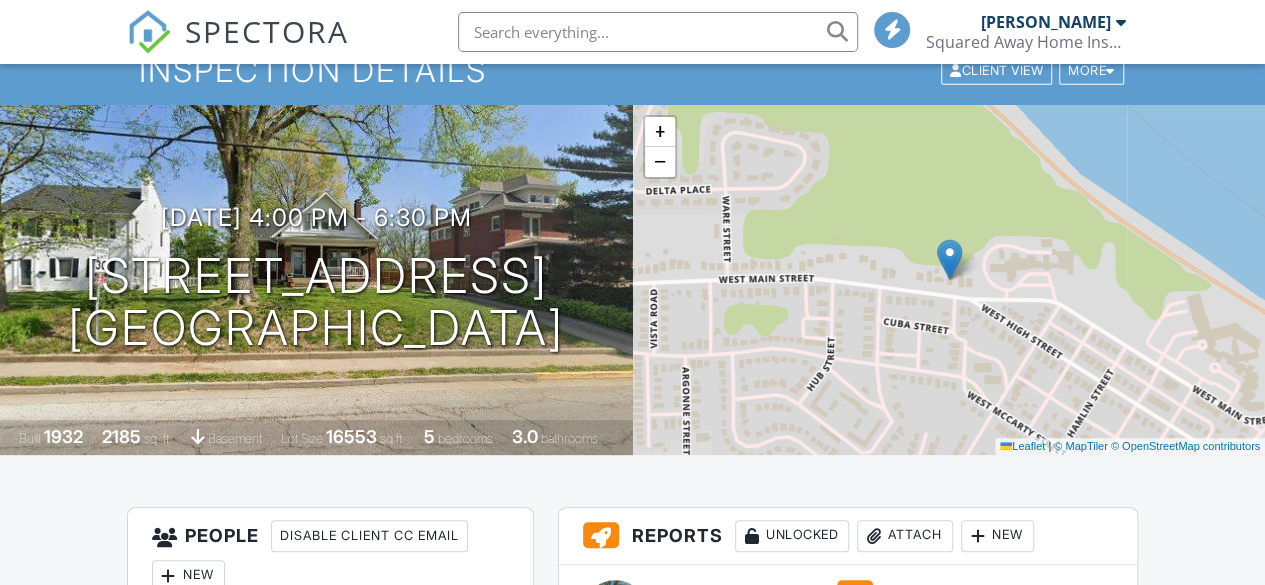 scroll, scrollTop: 100, scrollLeft: 0, axis: vertical 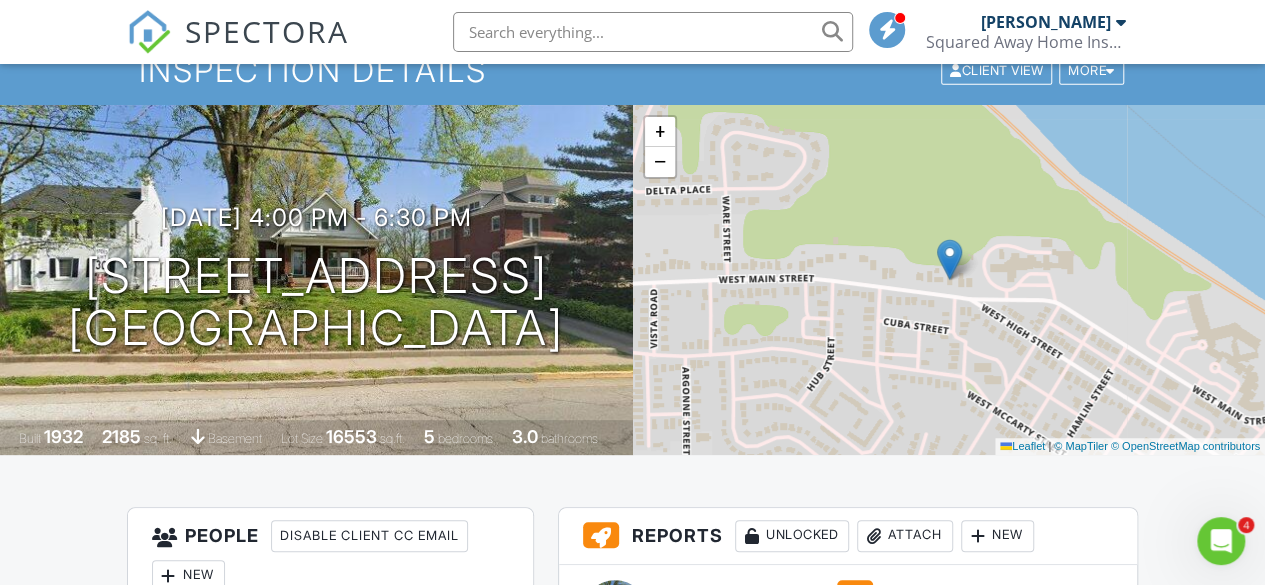 click 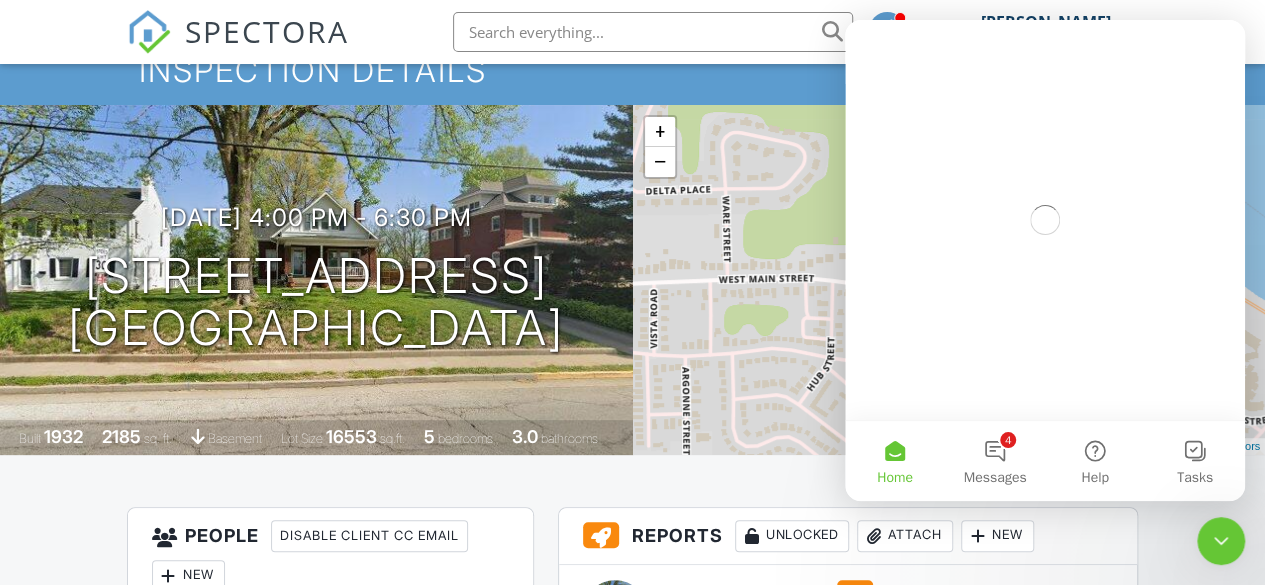 scroll, scrollTop: 0, scrollLeft: 0, axis: both 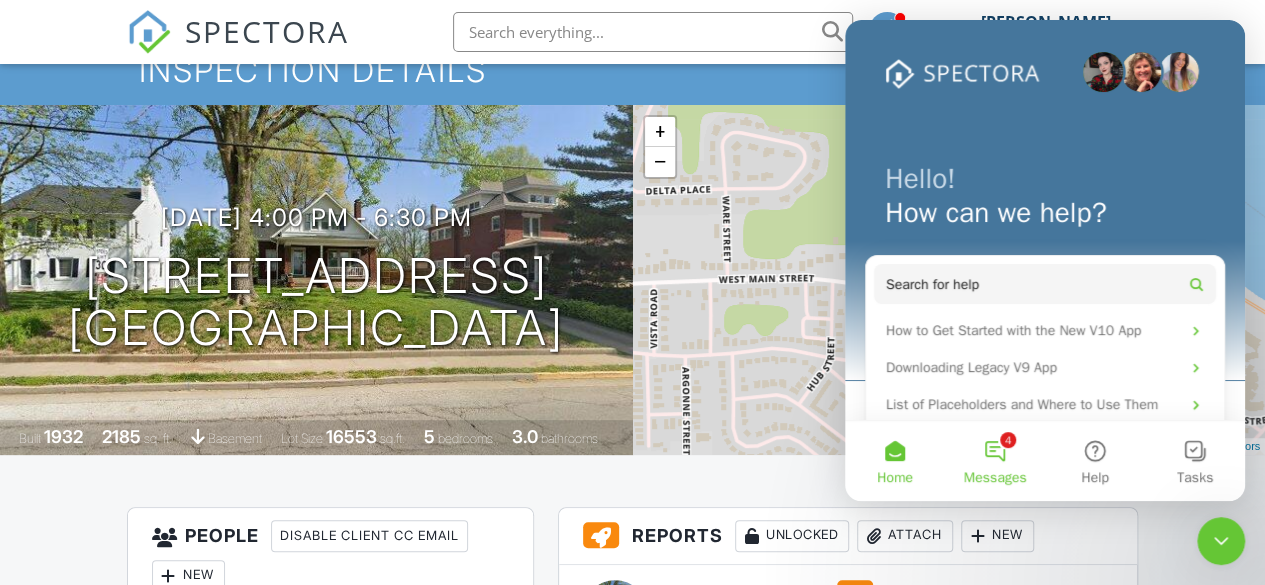 click on "4 Messages" at bounding box center [995, 461] 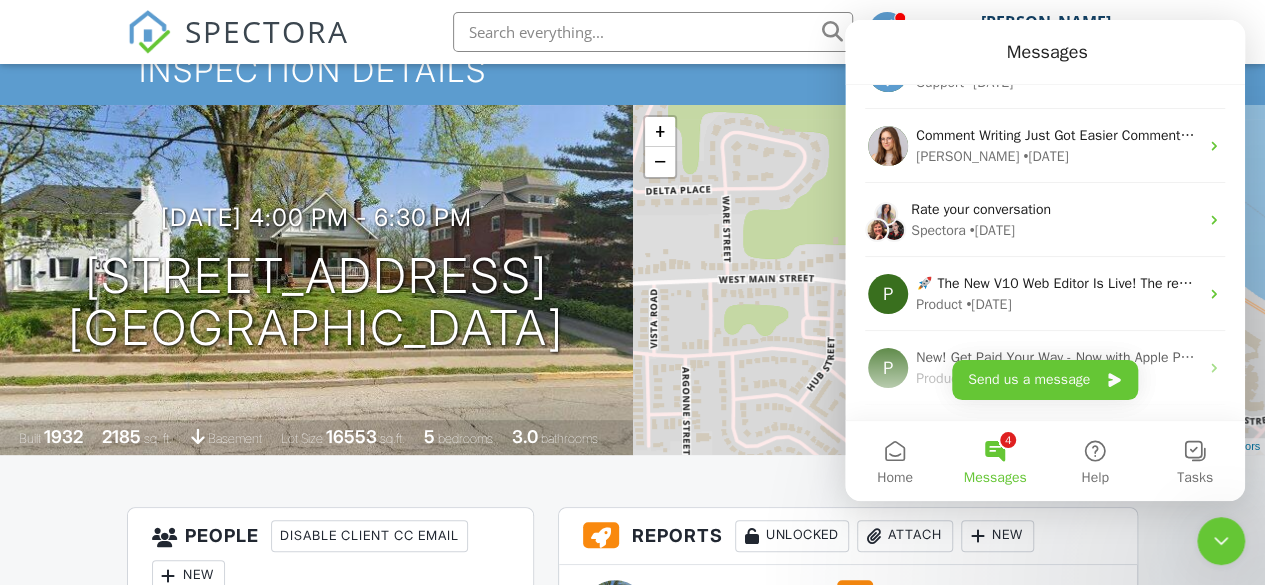 scroll, scrollTop: 484, scrollLeft: 0, axis: vertical 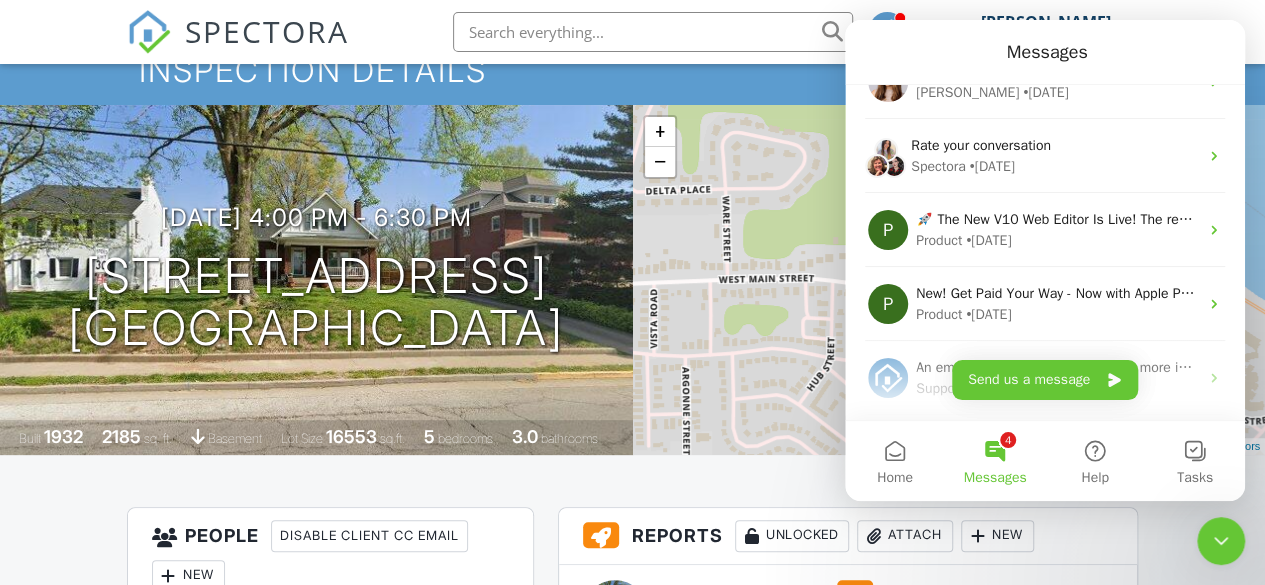 click at bounding box center (647, 32) 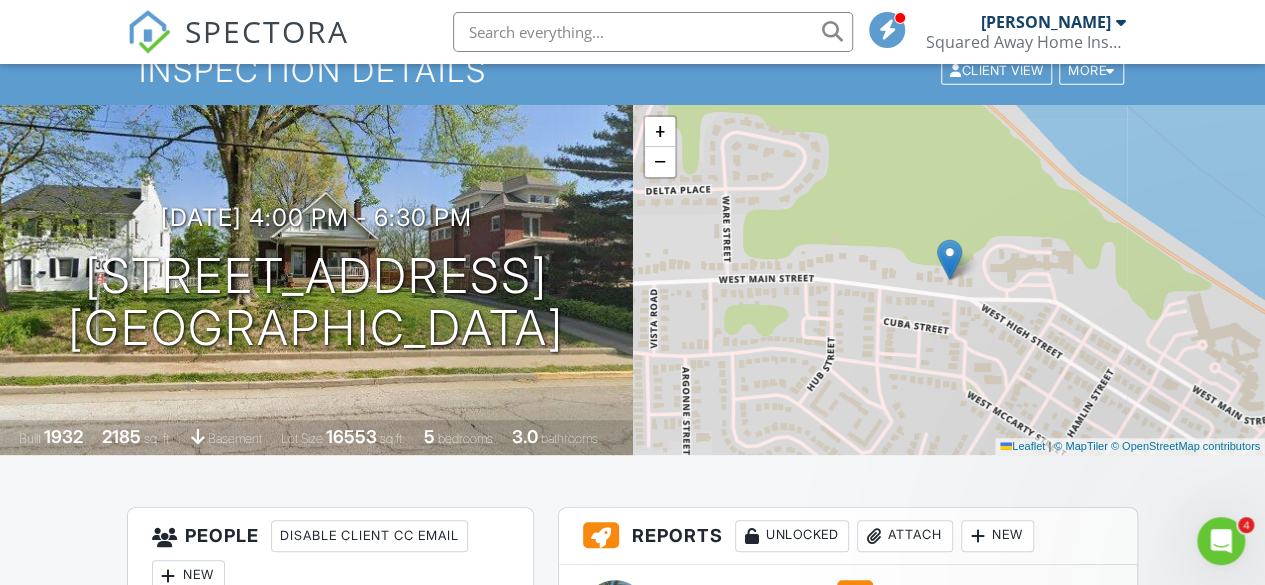 scroll, scrollTop: 0, scrollLeft: 0, axis: both 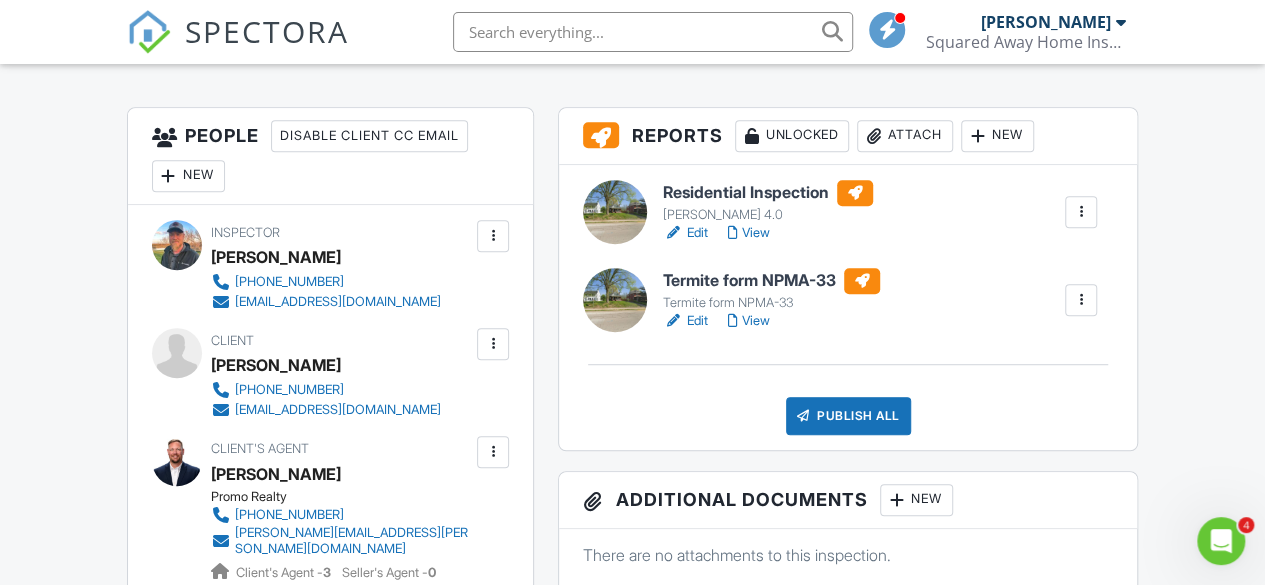 click at bounding box center [1081, 212] 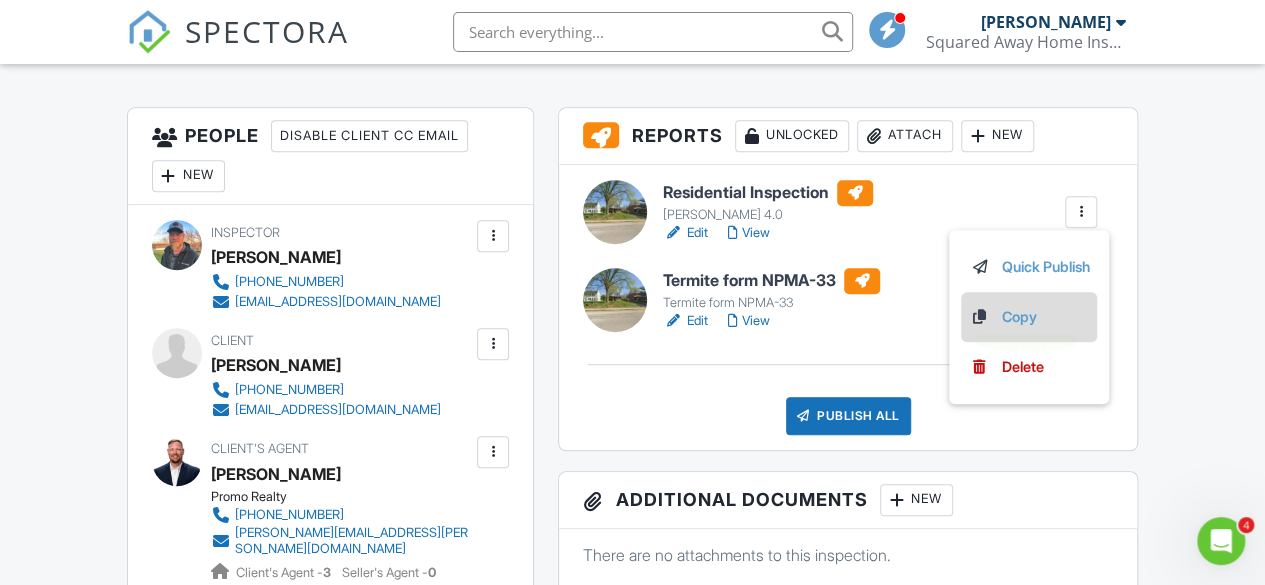 click on "Copy" at bounding box center [1029, 317] 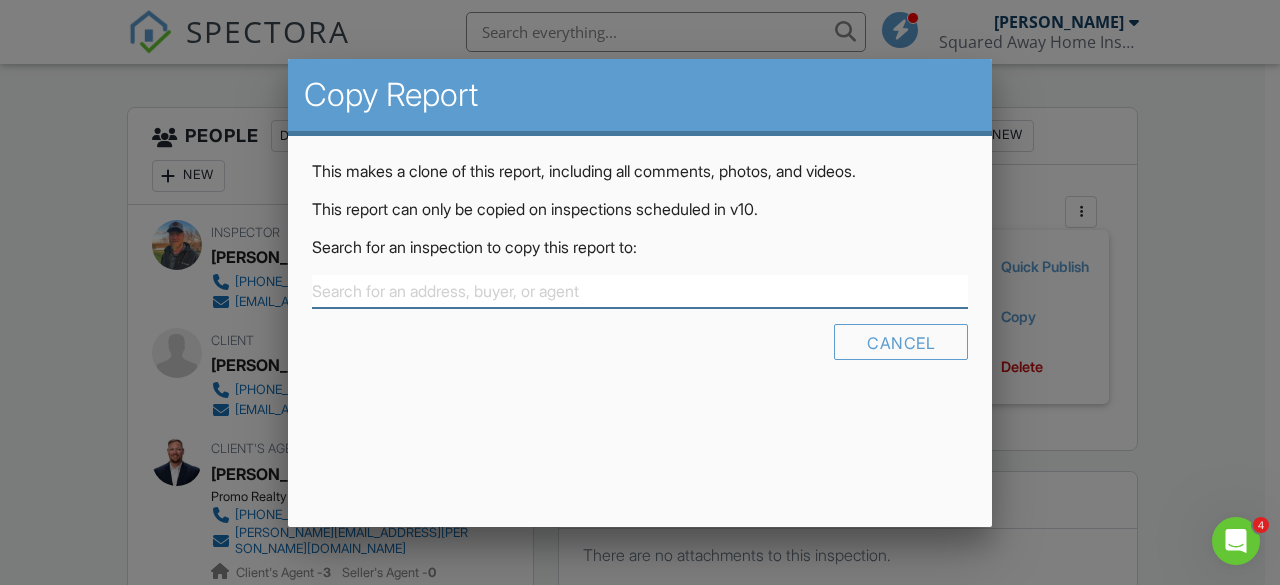 click at bounding box center [640, 291] 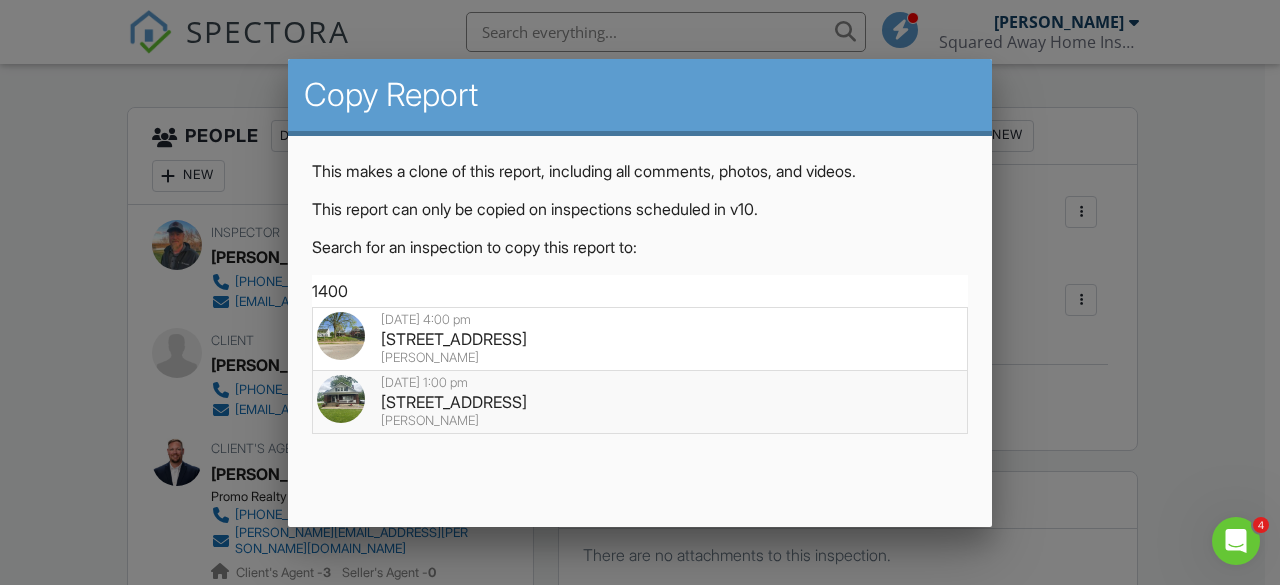 click at bounding box center [341, 399] 